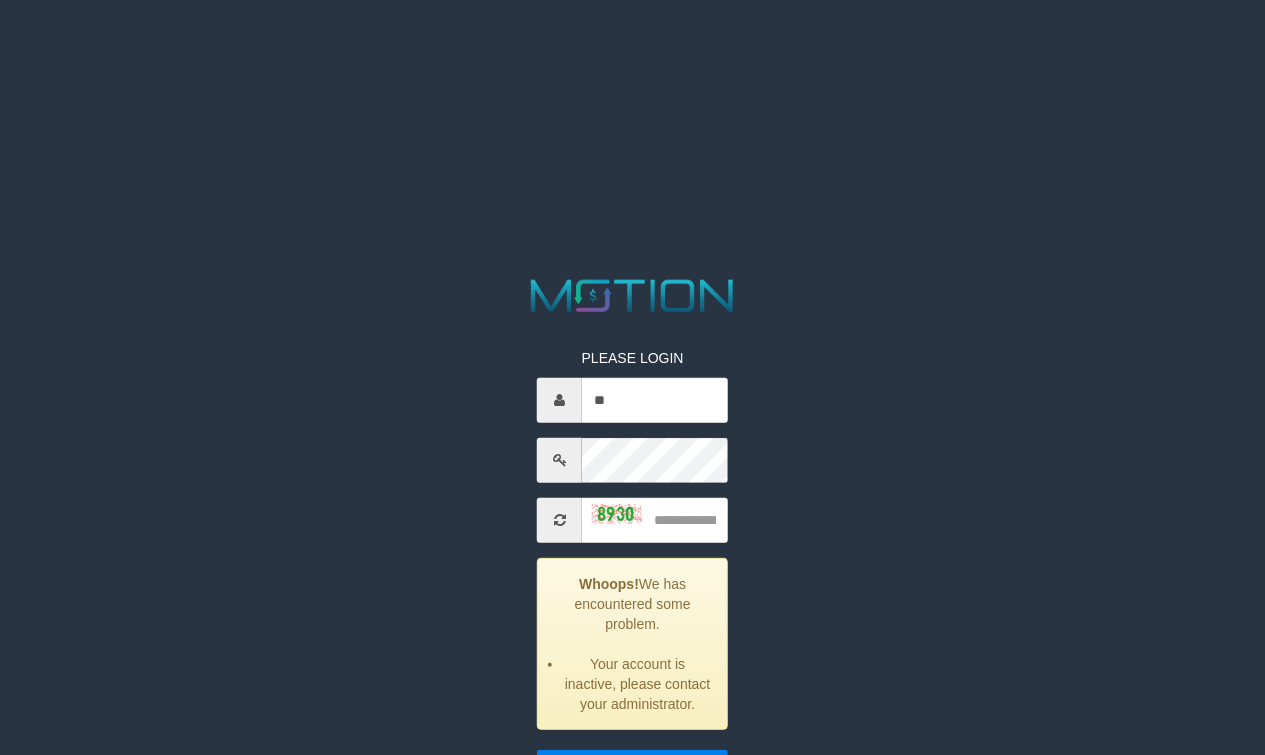 scroll, scrollTop: 0, scrollLeft: 0, axis: both 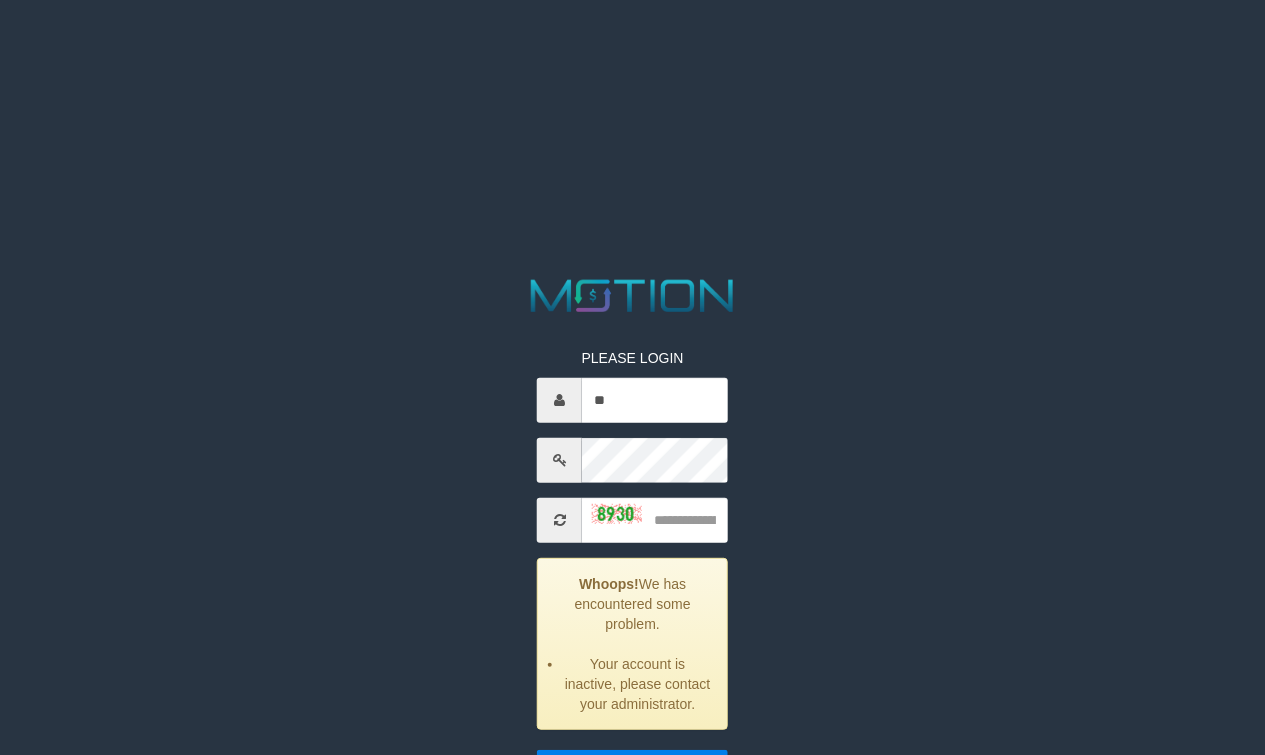 type on "*" 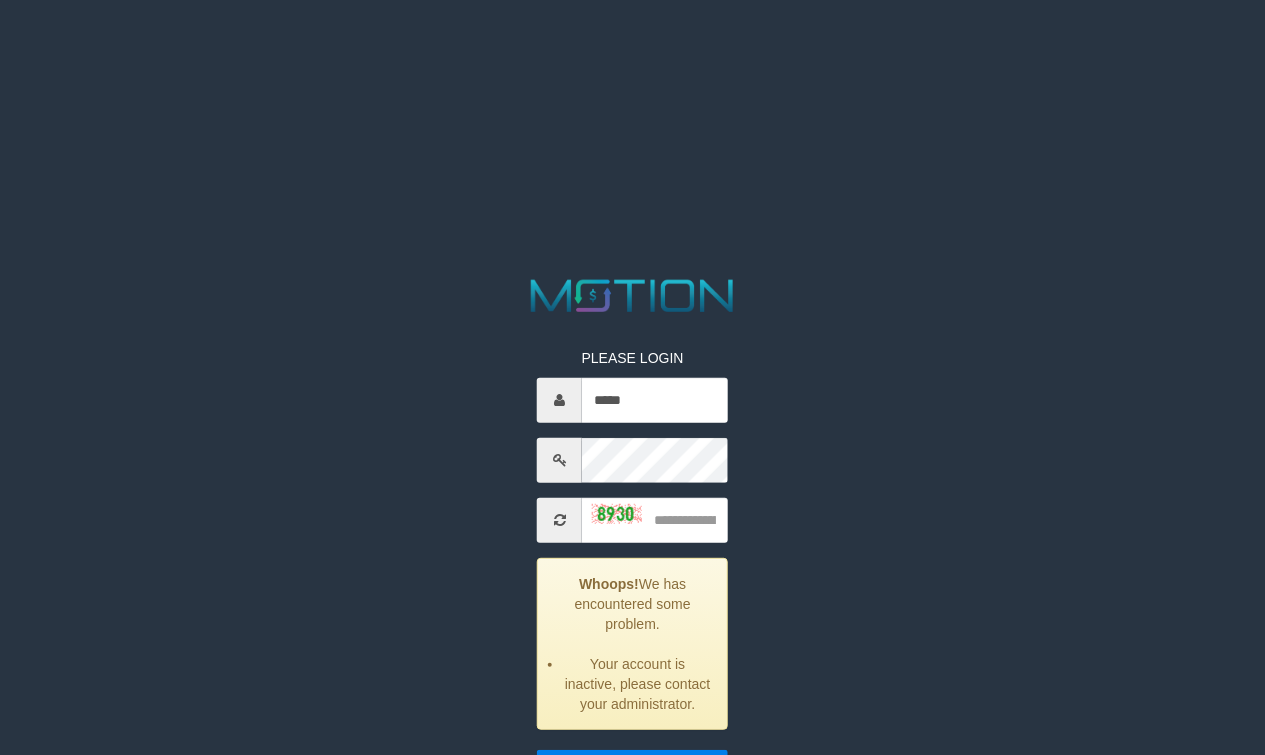 type on "*****" 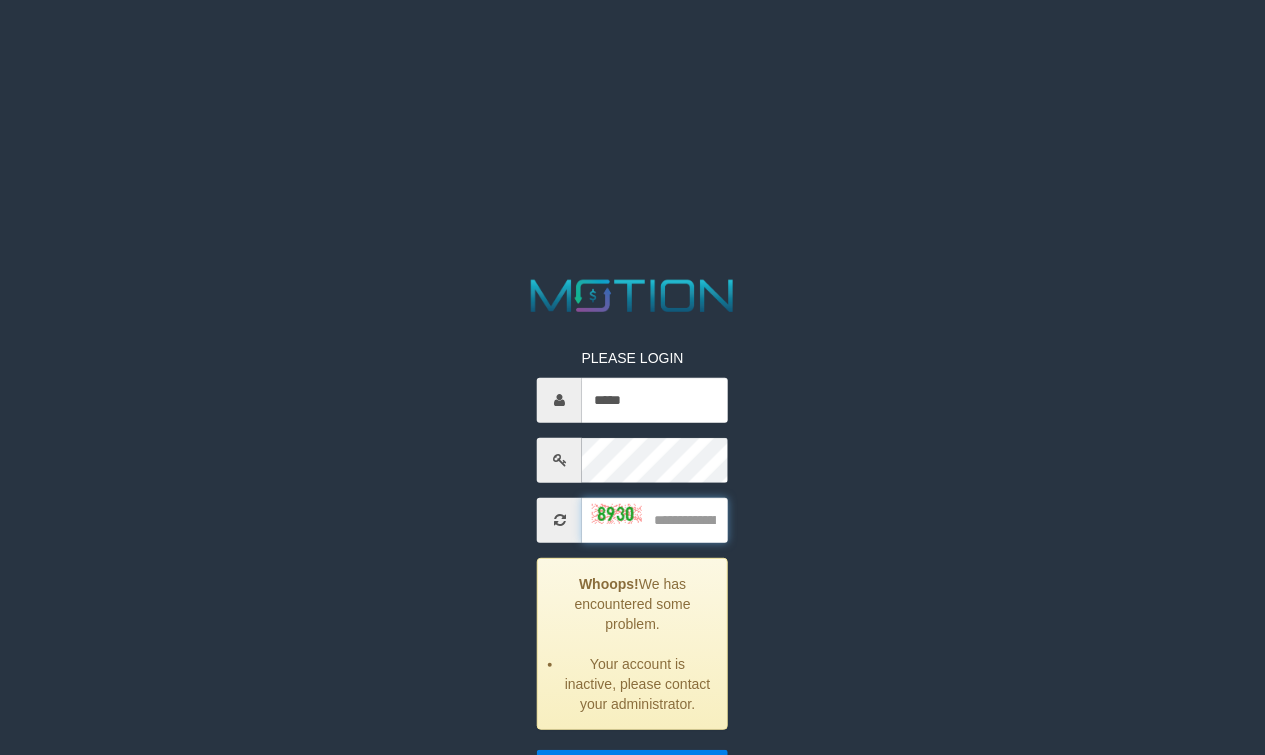 click at bounding box center (655, 519) 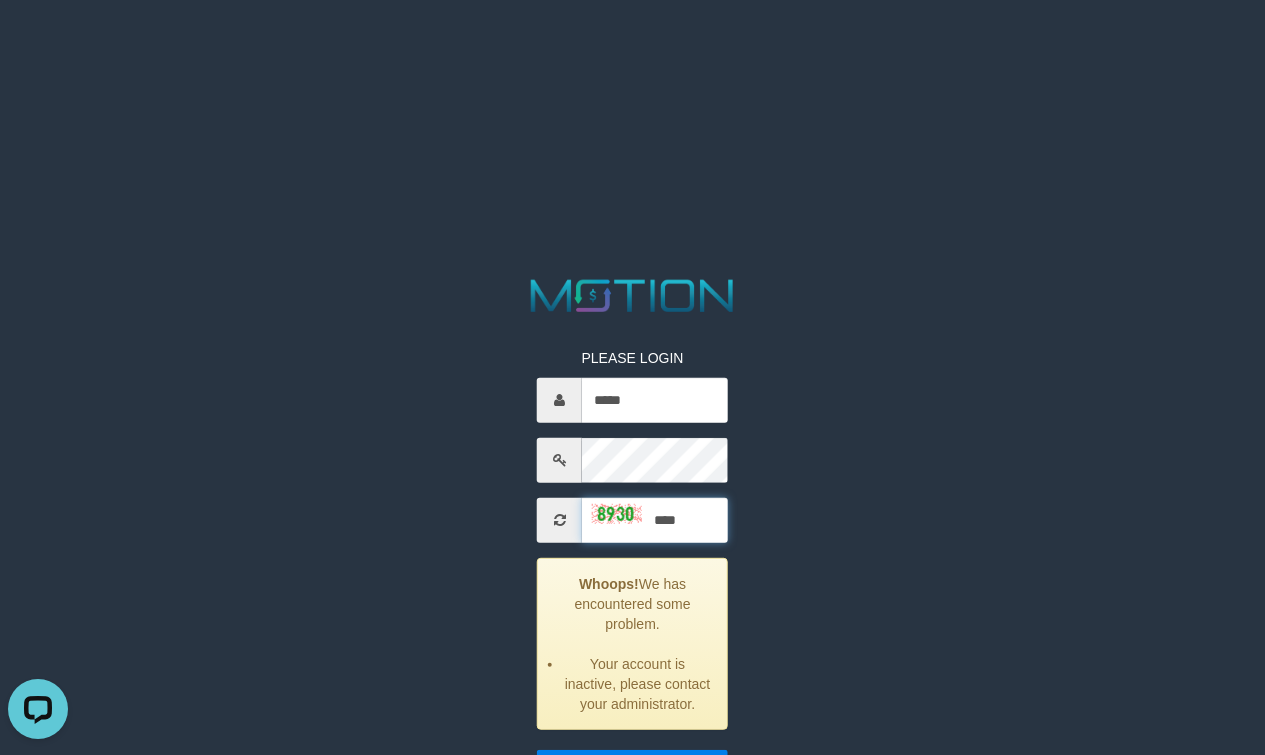 scroll, scrollTop: 0, scrollLeft: 0, axis: both 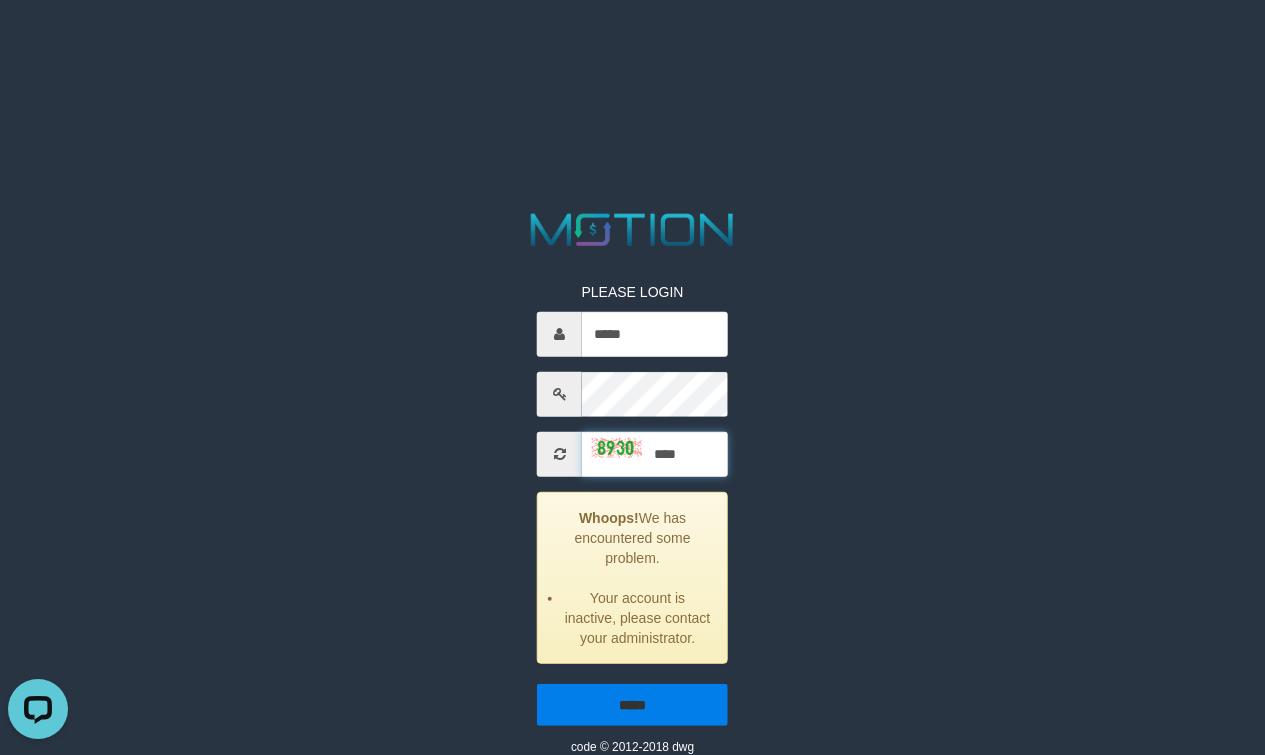 type on "****" 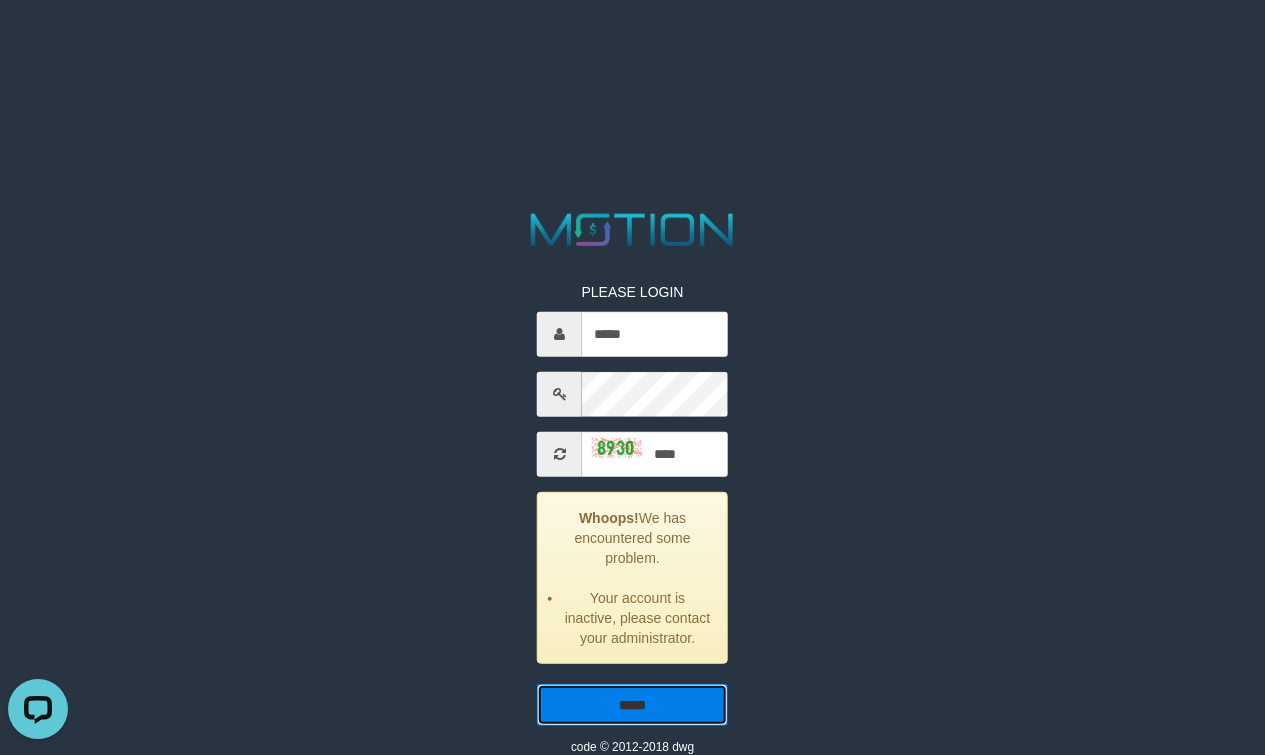 click on "*****" at bounding box center (632, 704) 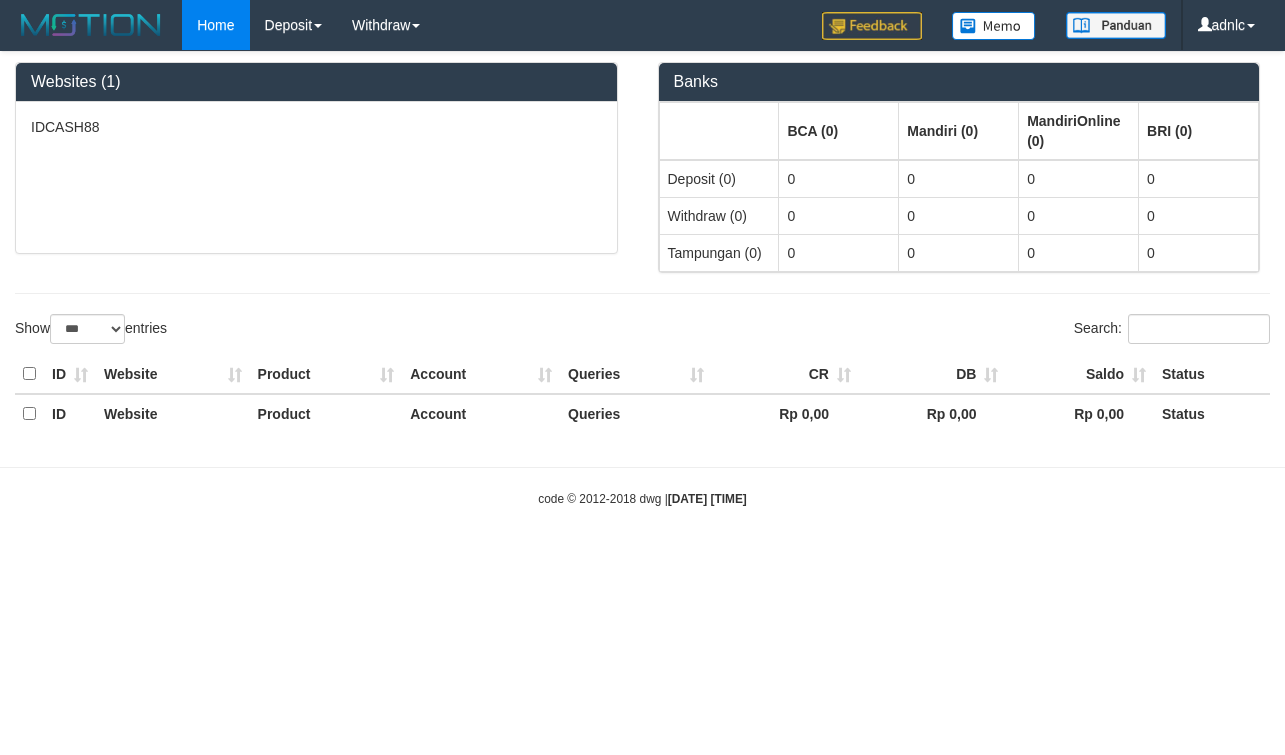 select on "***" 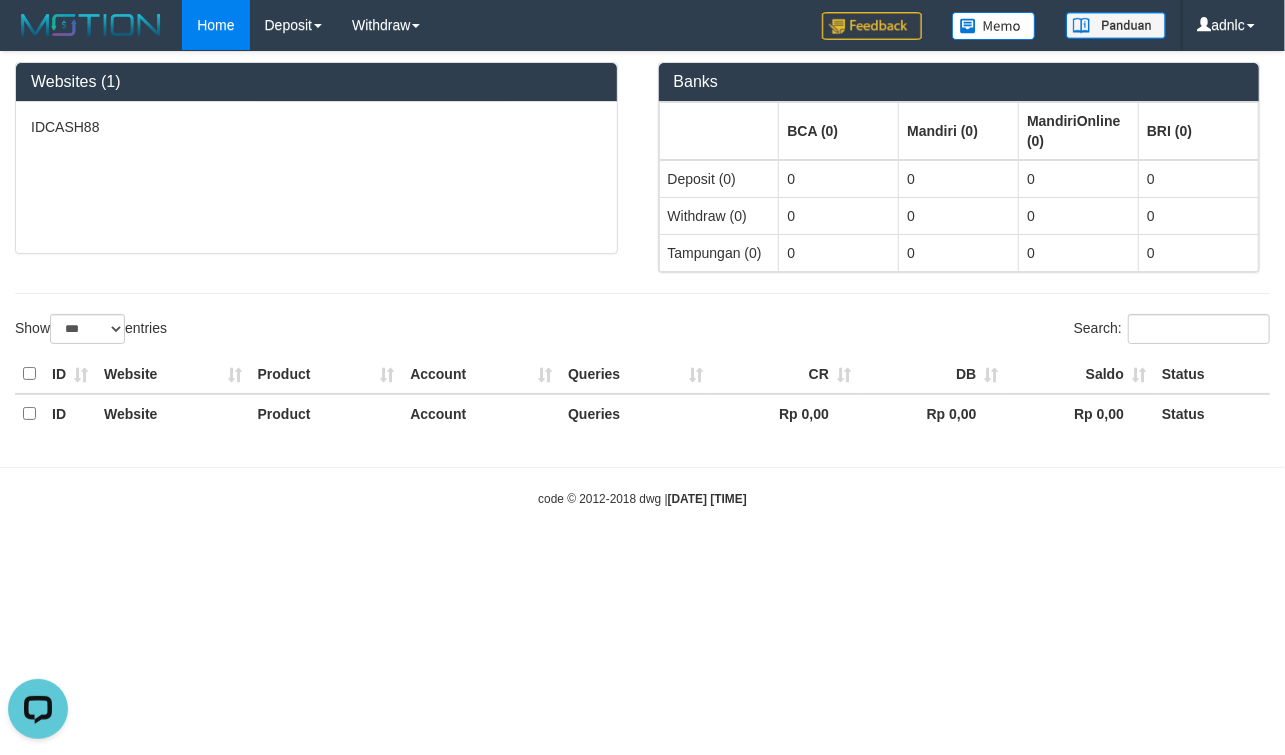 scroll, scrollTop: 0, scrollLeft: 0, axis: both 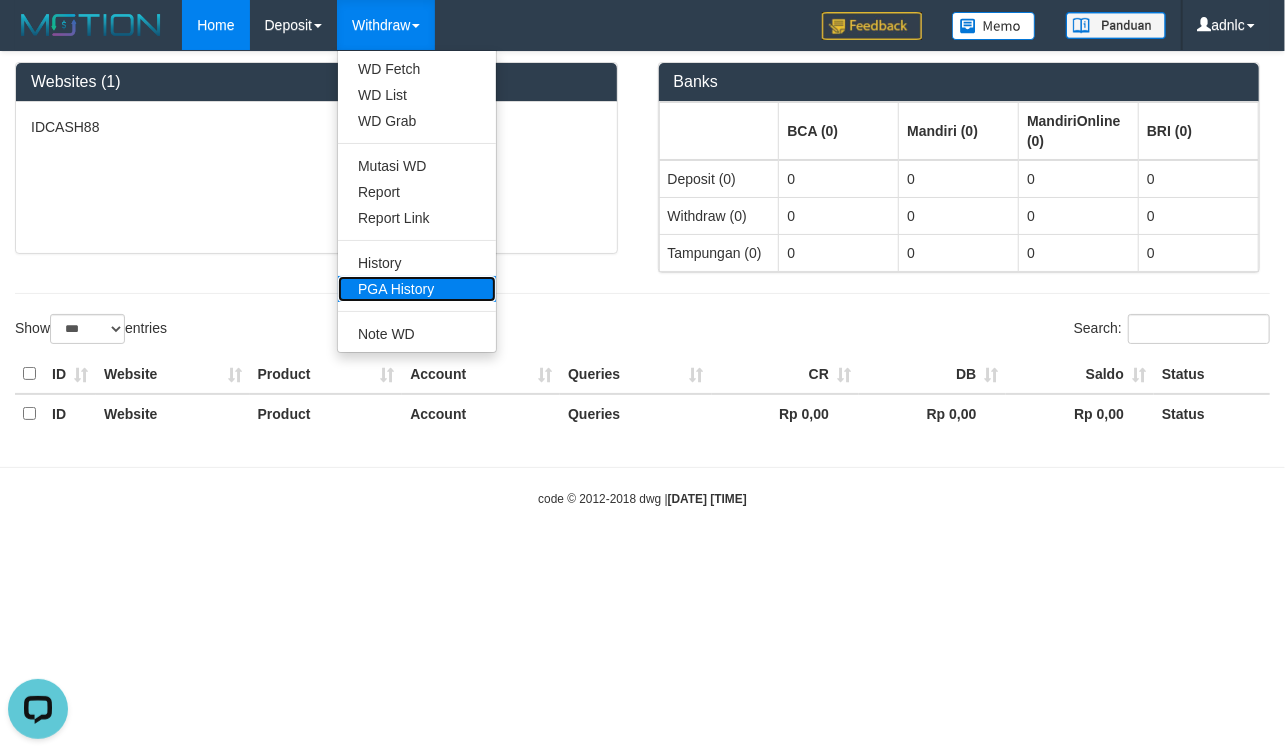 click on "PGA History" at bounding box center (417, 289) 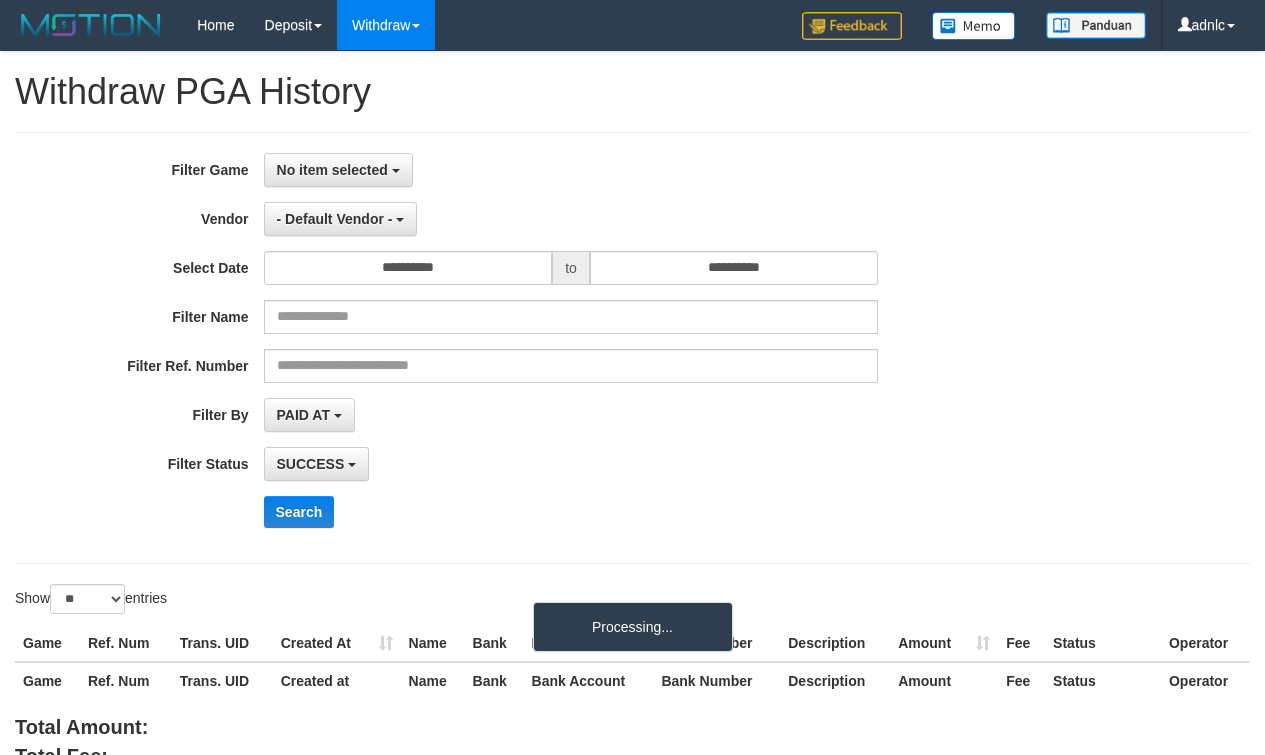select 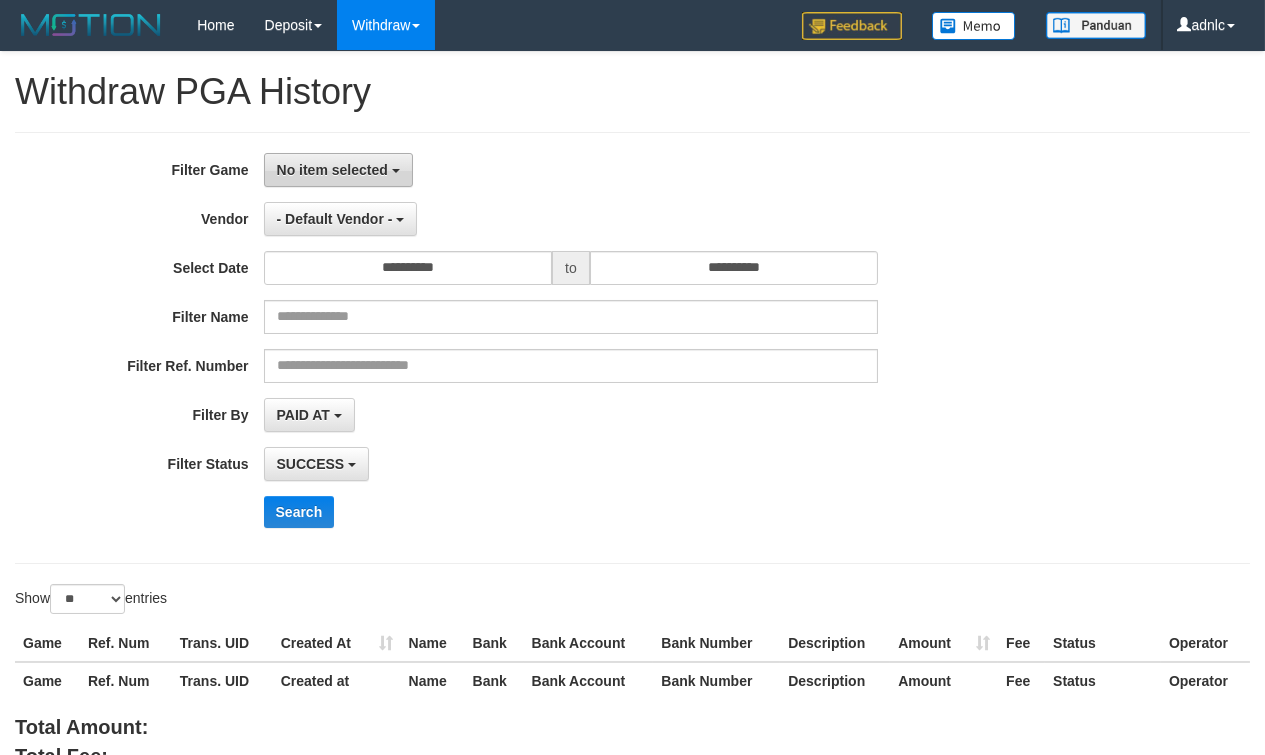 click on "No item selected" at bounding box center (332, 170) 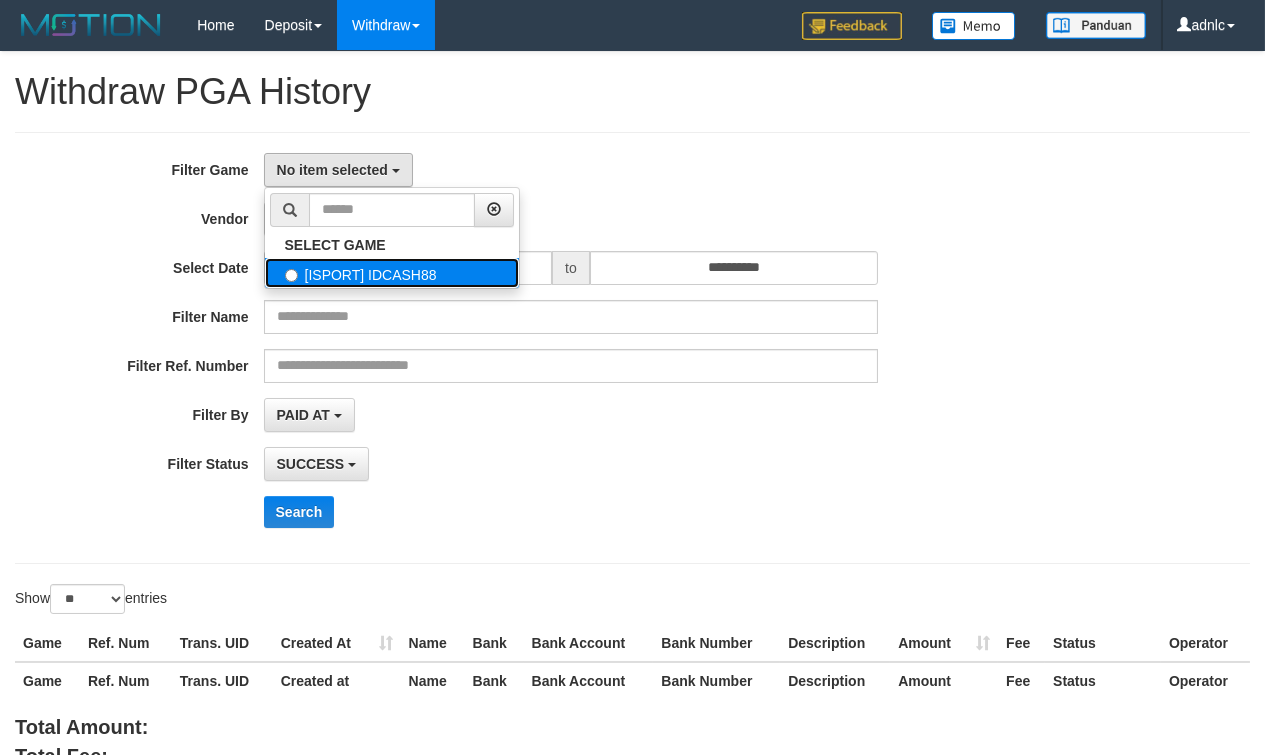 click on "[ISPORT] IDCASH88" at bounding box center (392, 273) 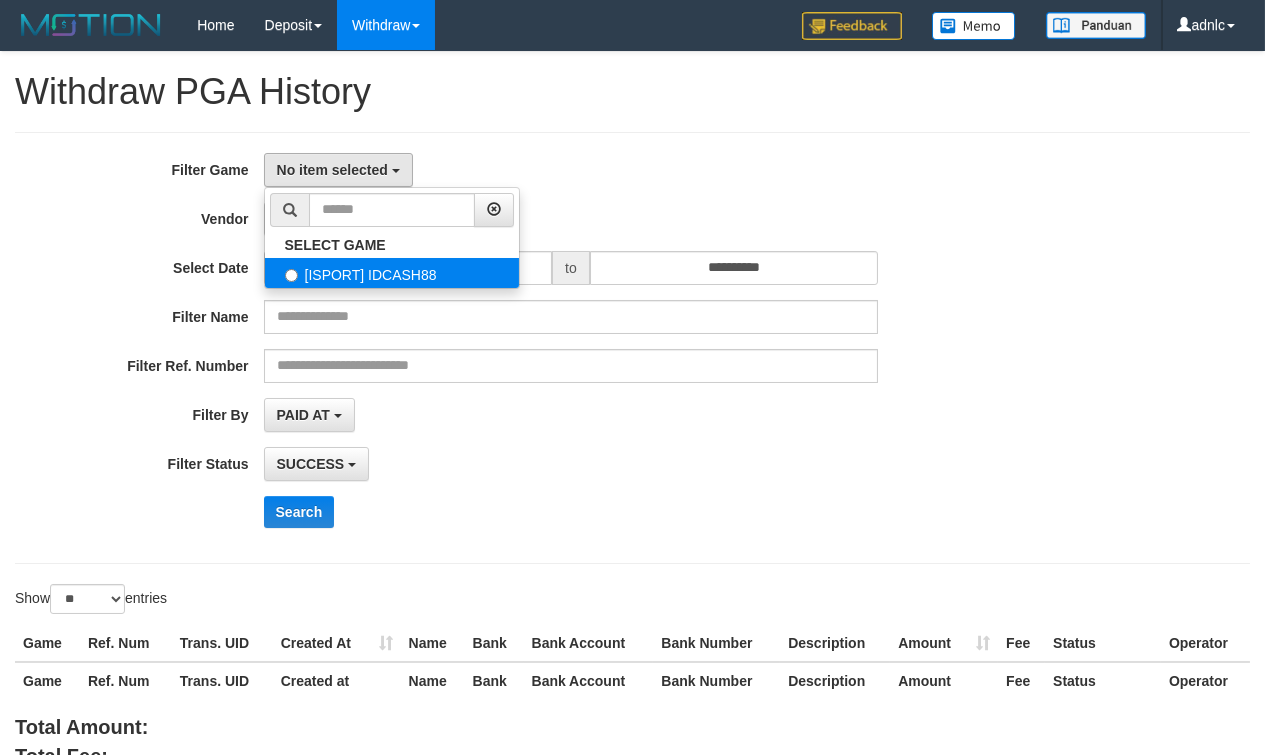 select on "***" 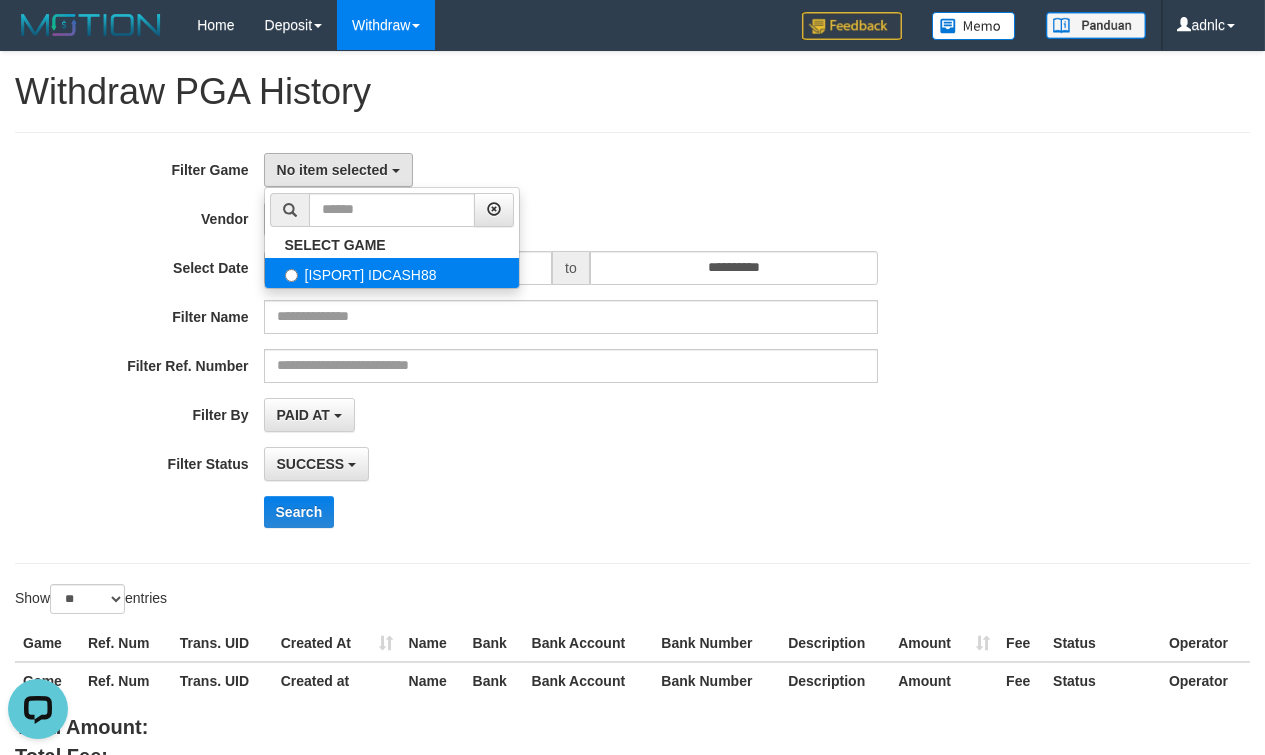scroll, scrollTop: 0, scrollLeft: 0, axis: both 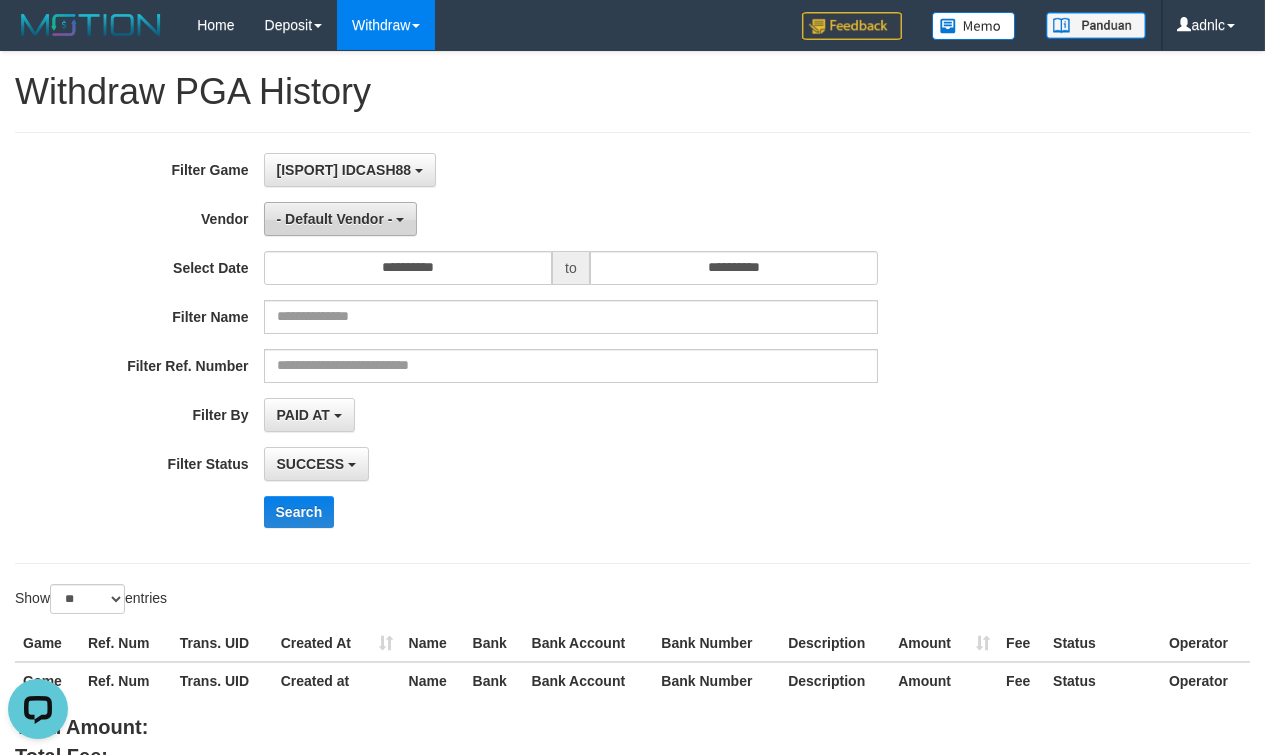 click on "- Default Vendor -" at bounding box center [335, 219] 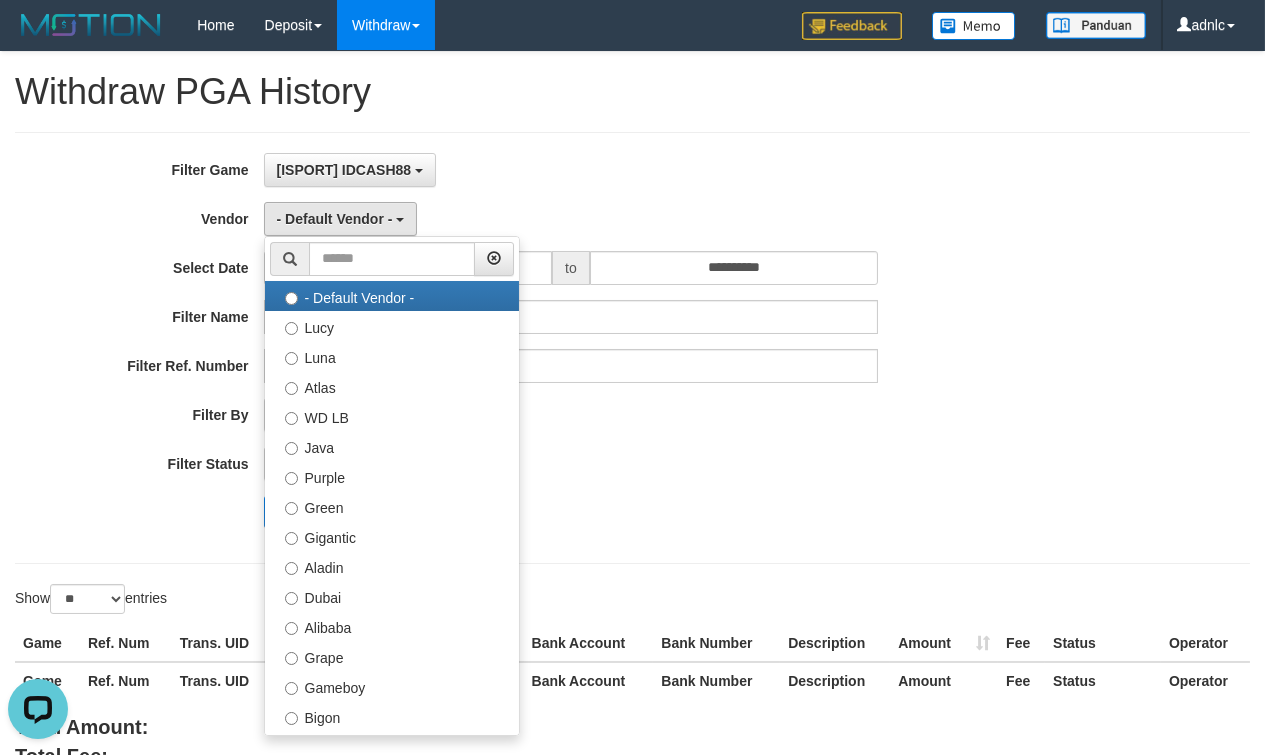 click on "**********" at bounding box center [632, 348] 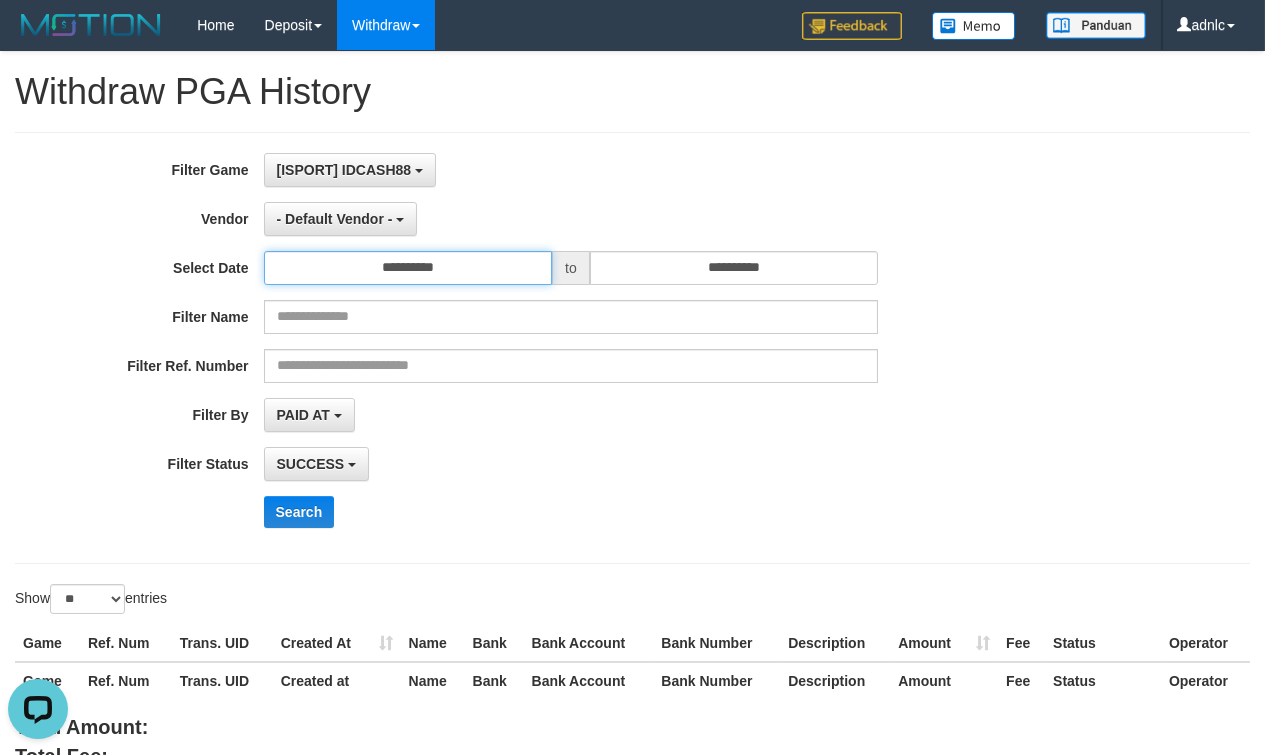 click on "**********" at bounding box center (408, 268) 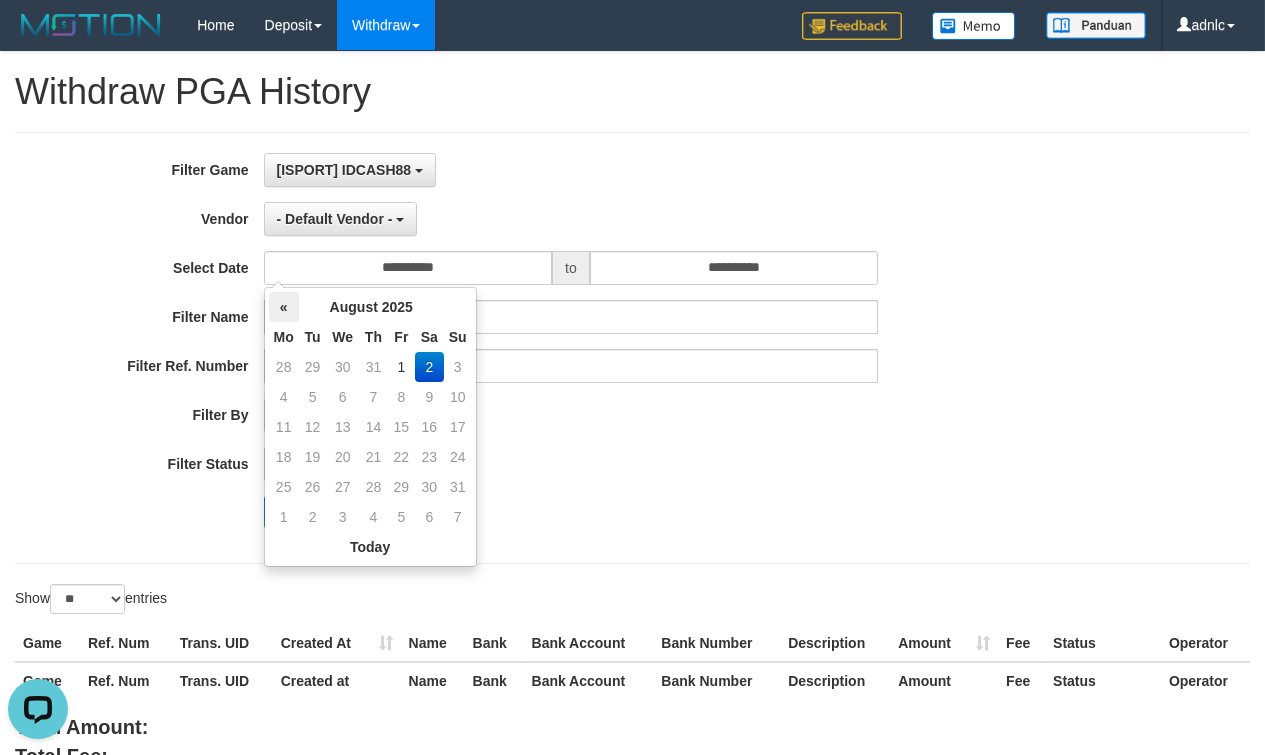 click on "«" at bounding box center (284, 307) 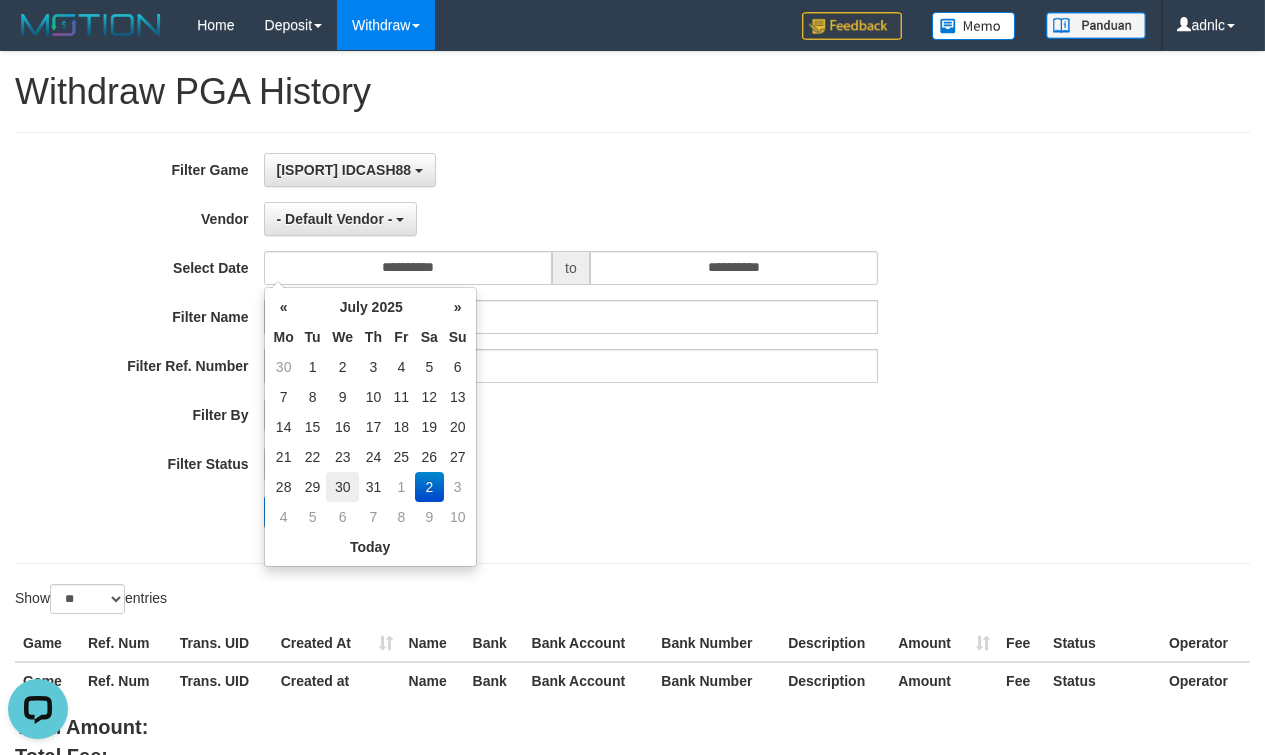 click on "30" at bounding box center (342, 487) 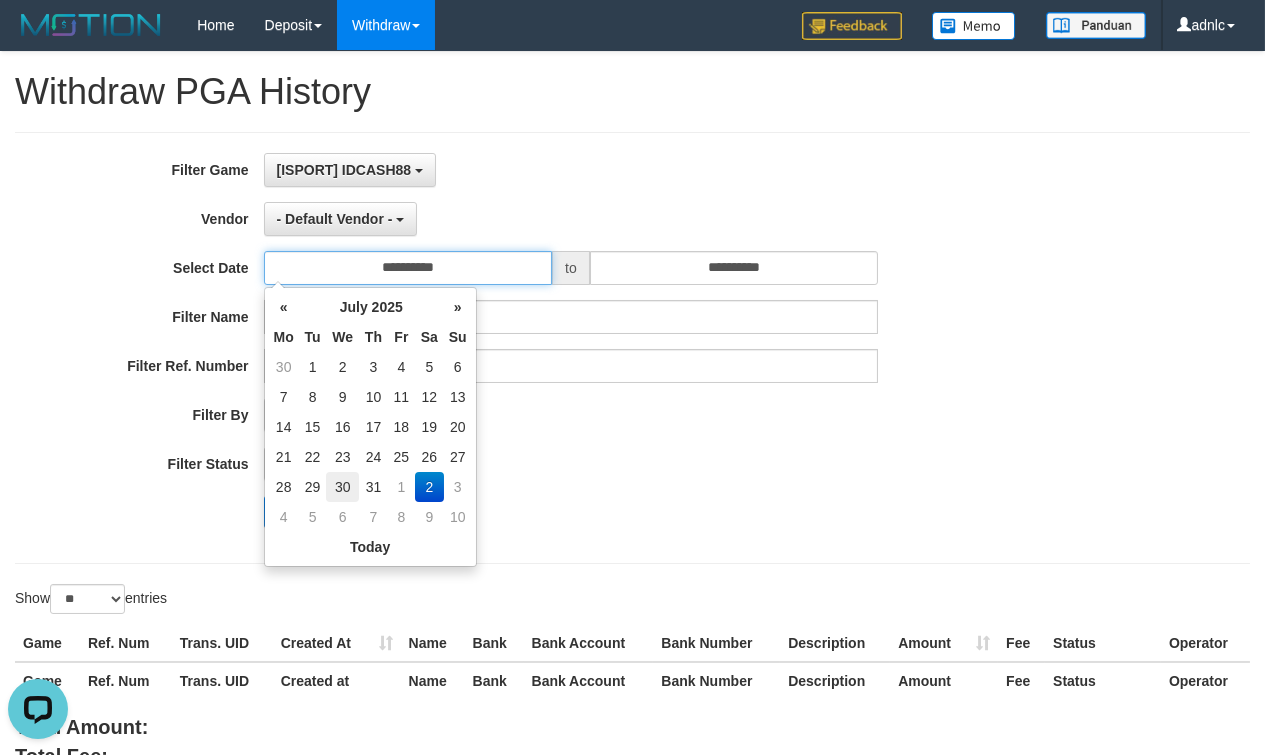 type on "**********" 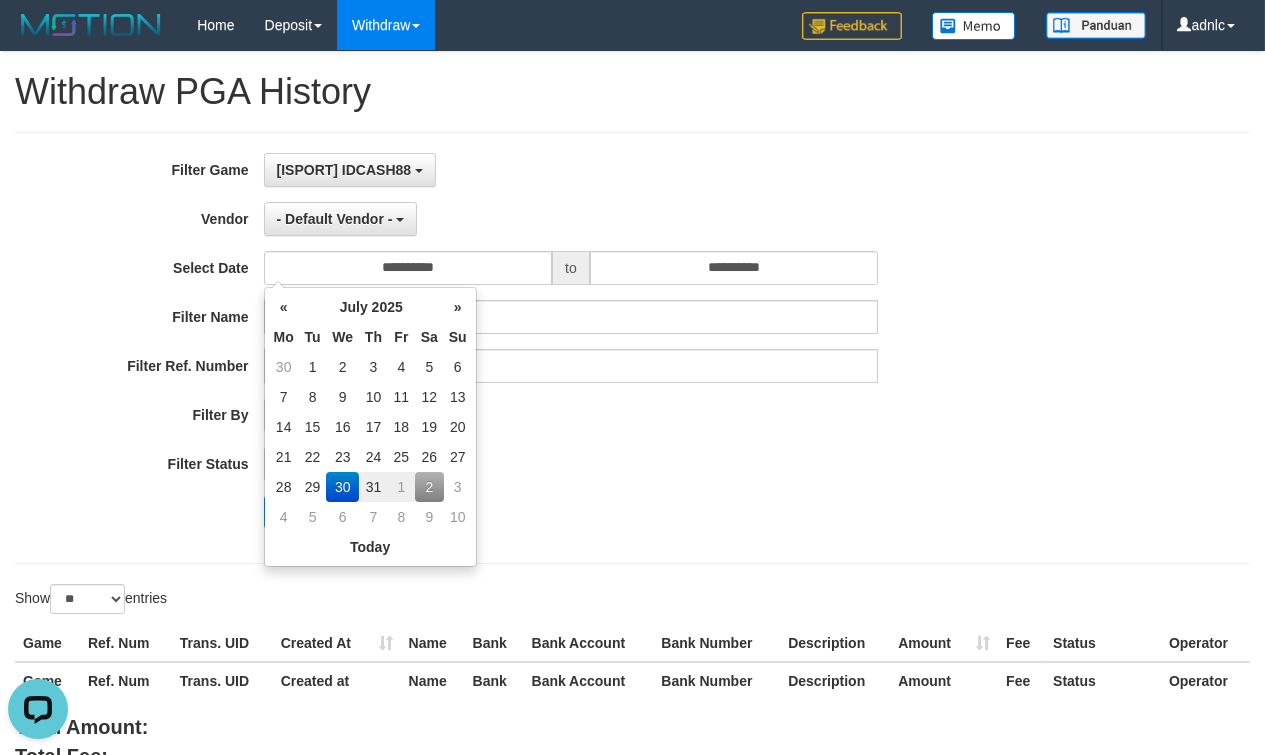 click on "30" at bounding box center [342, 487] 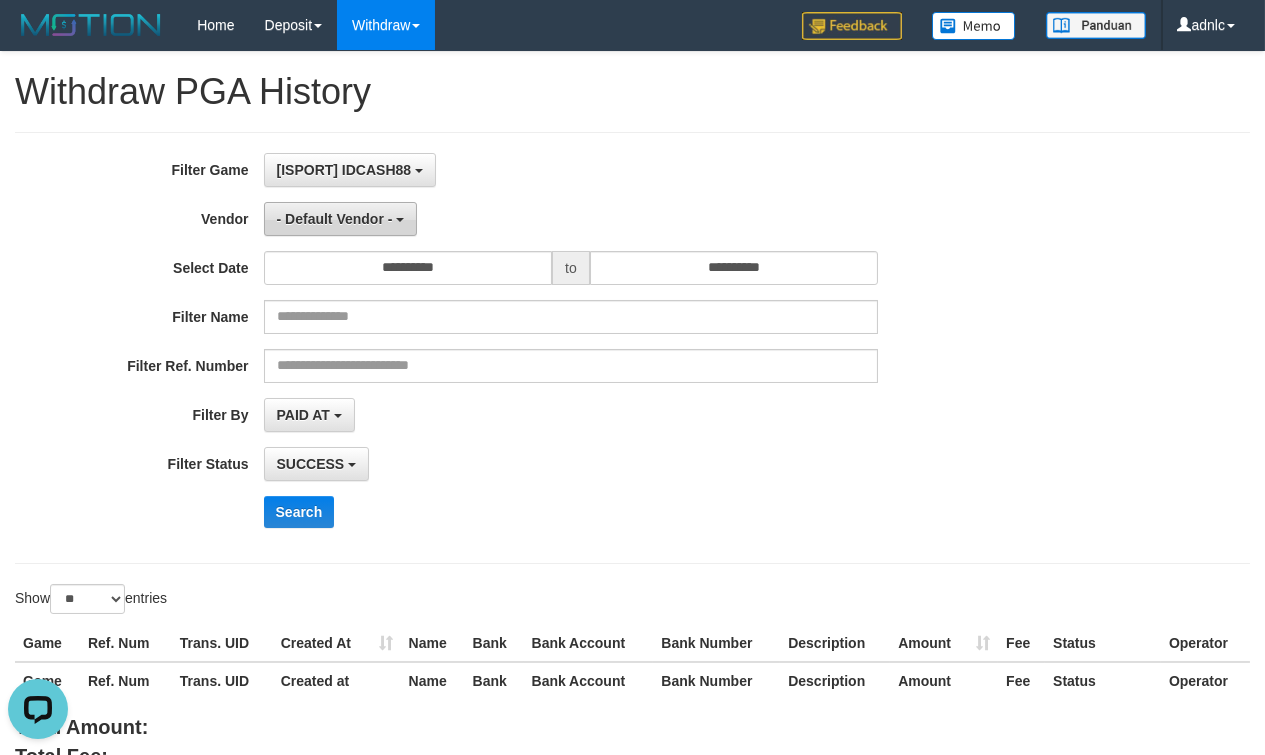 click on "- Default Vendor -" at bounding box center [335, 219] 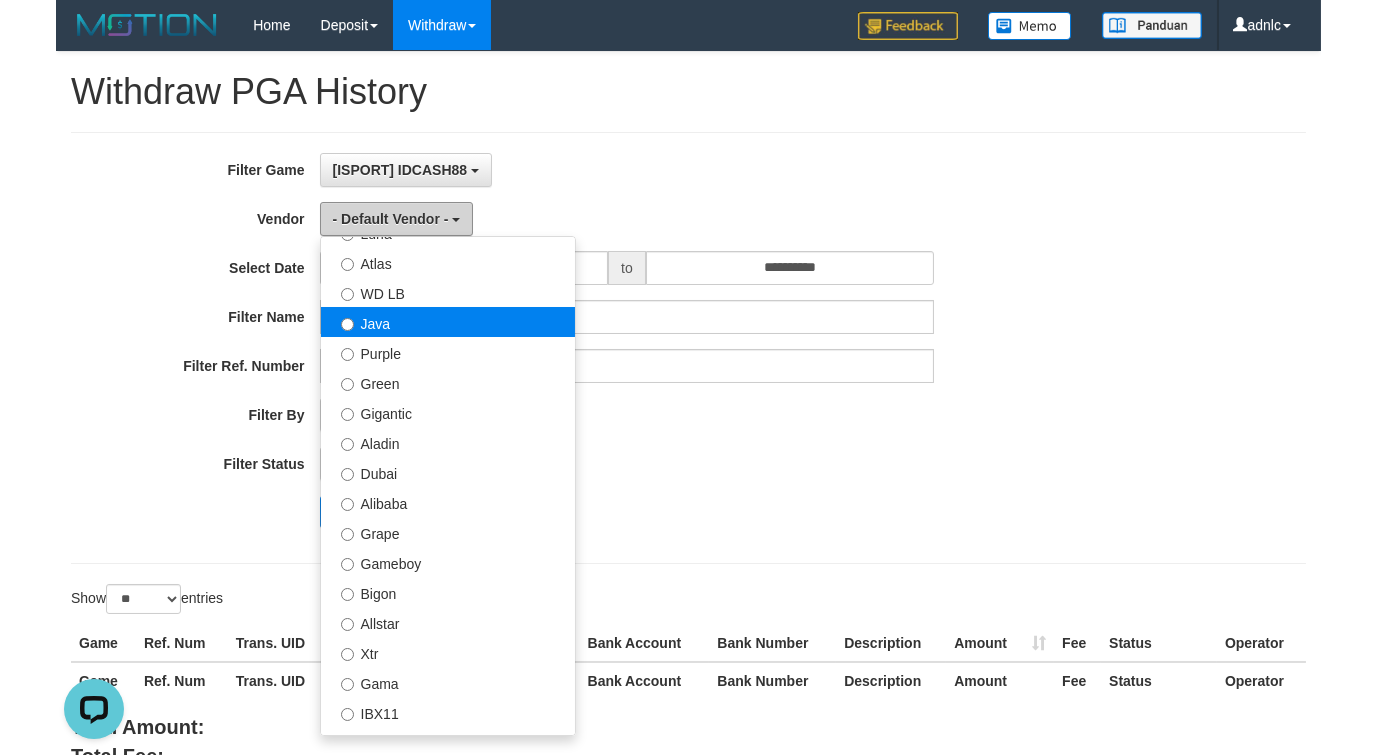 scroll, scrollTop: 133, scrollLeft: 0, axis: vertical 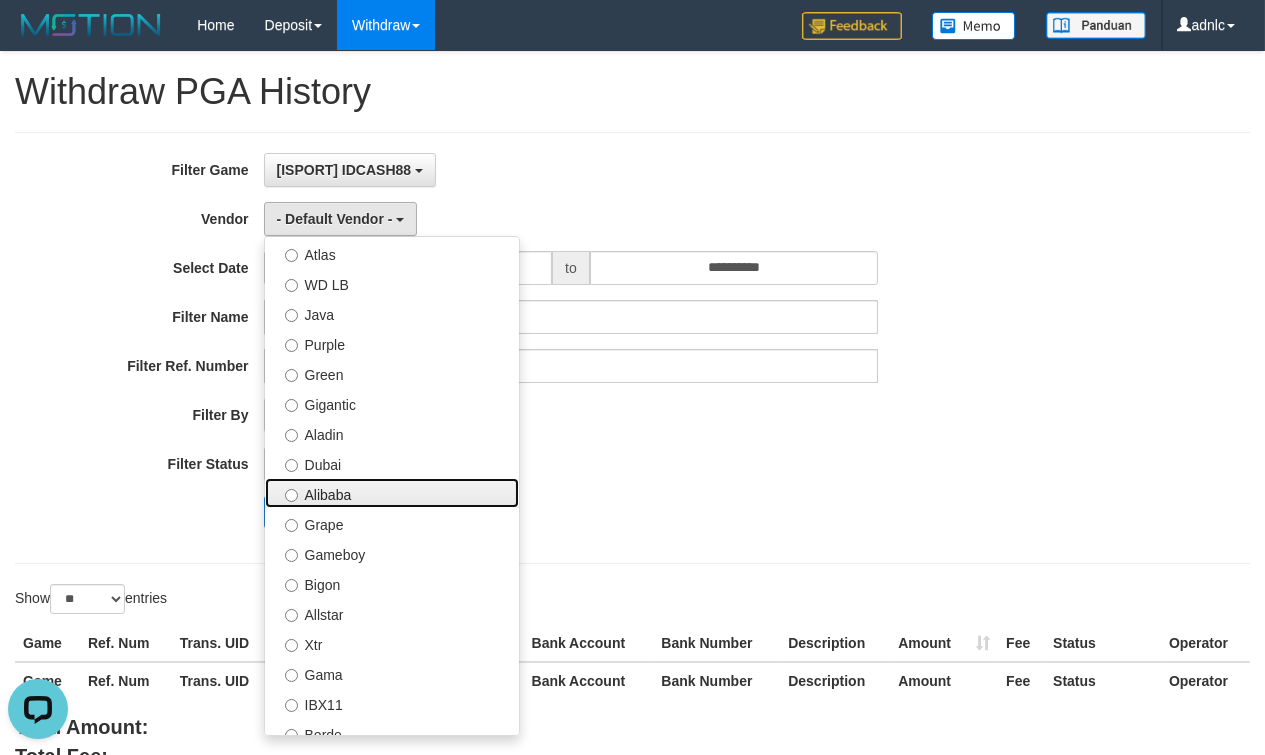 click on "Alibaba" at bounding box center (392, 493) 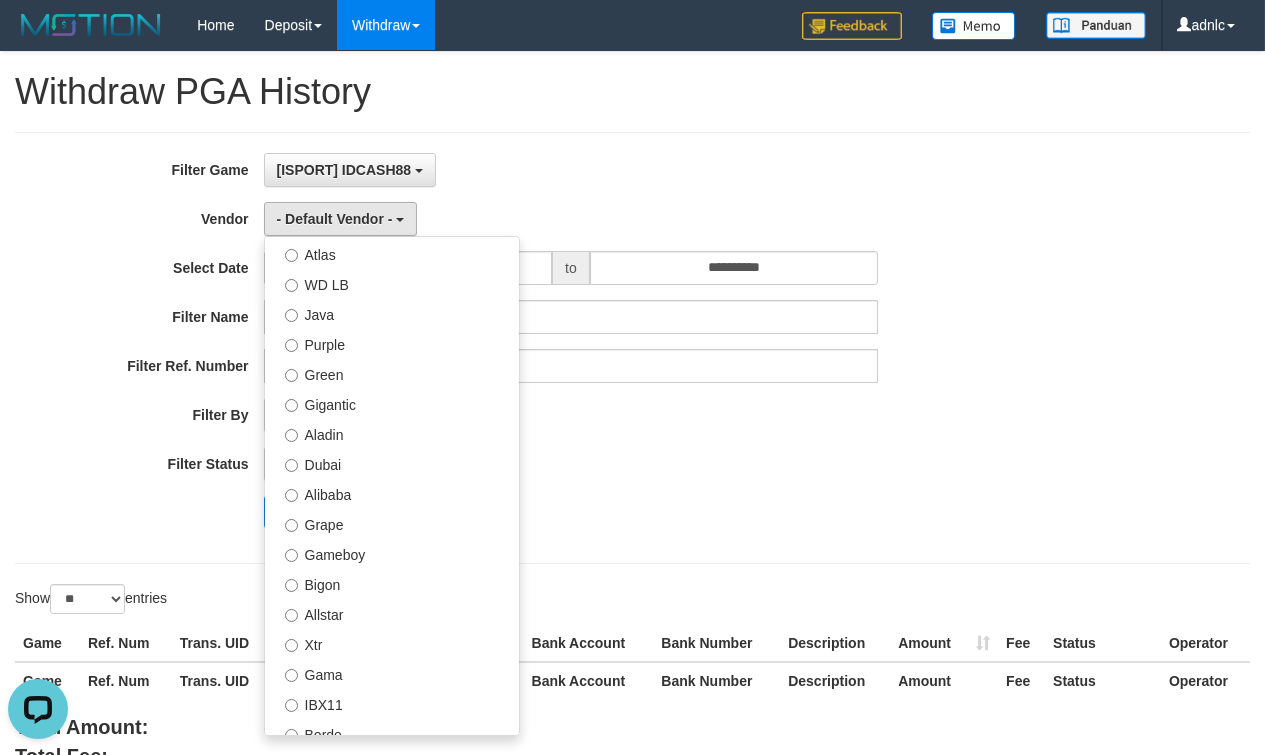 select on "**********" 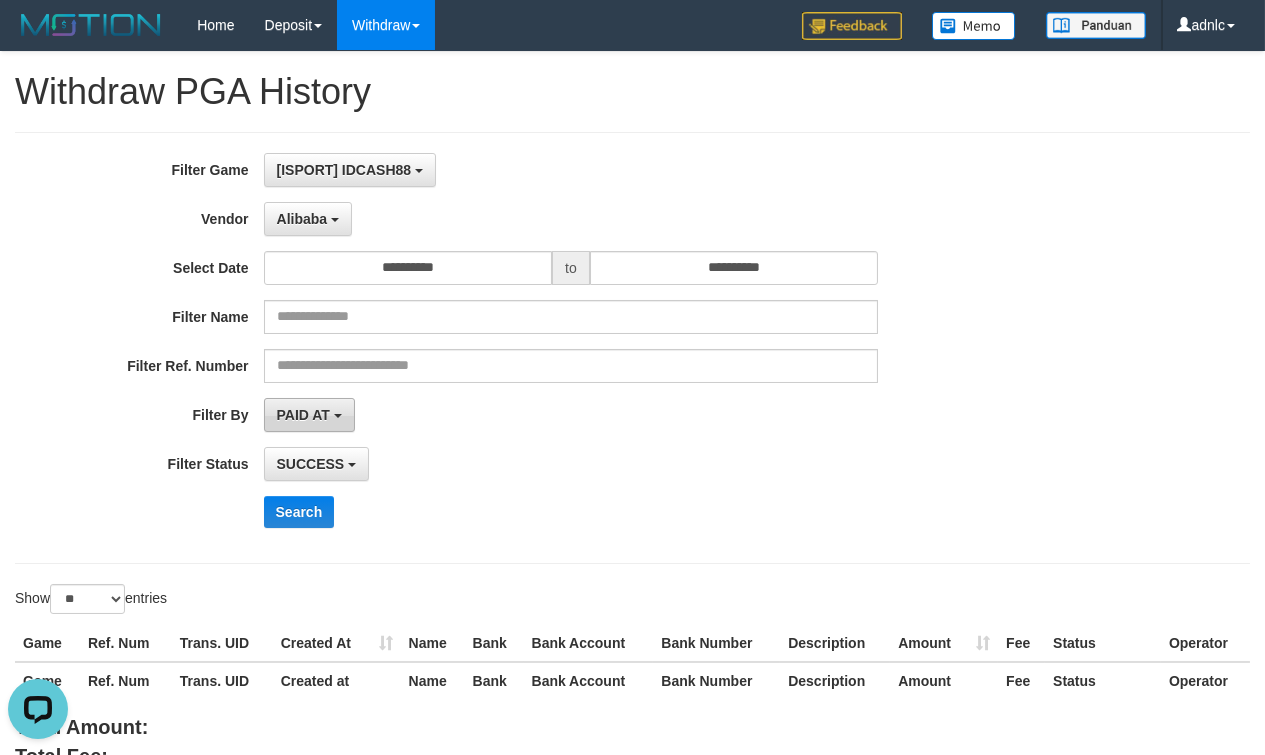 click on "PAID AT" at bounding box center (309, 415) 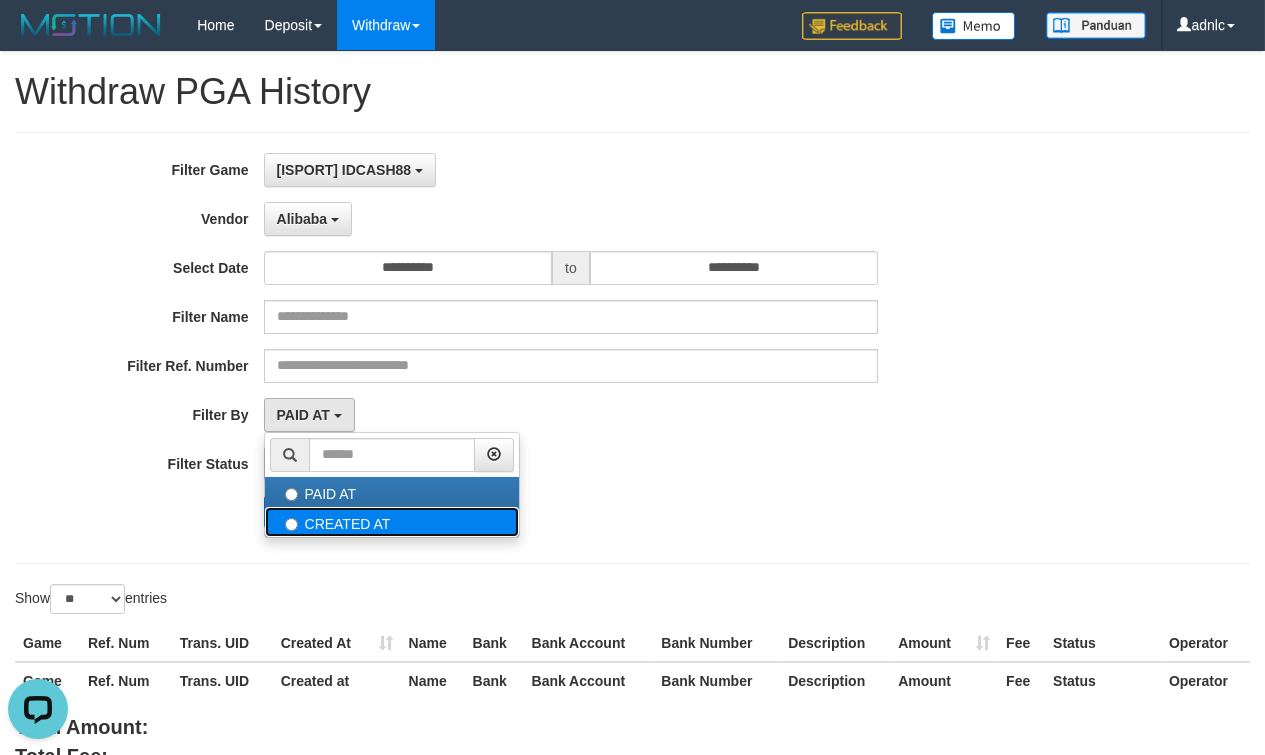 click on "CREATED AT" at bounding box center [392, 522] 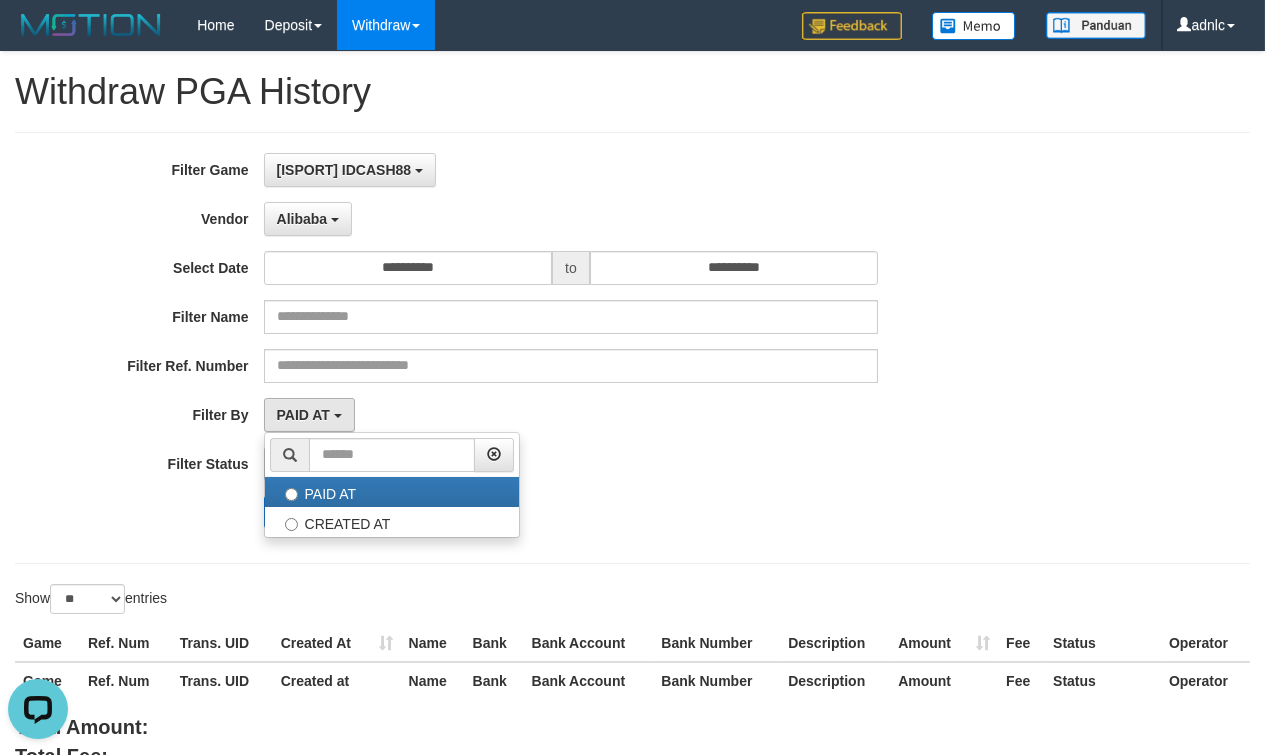 select on "*" 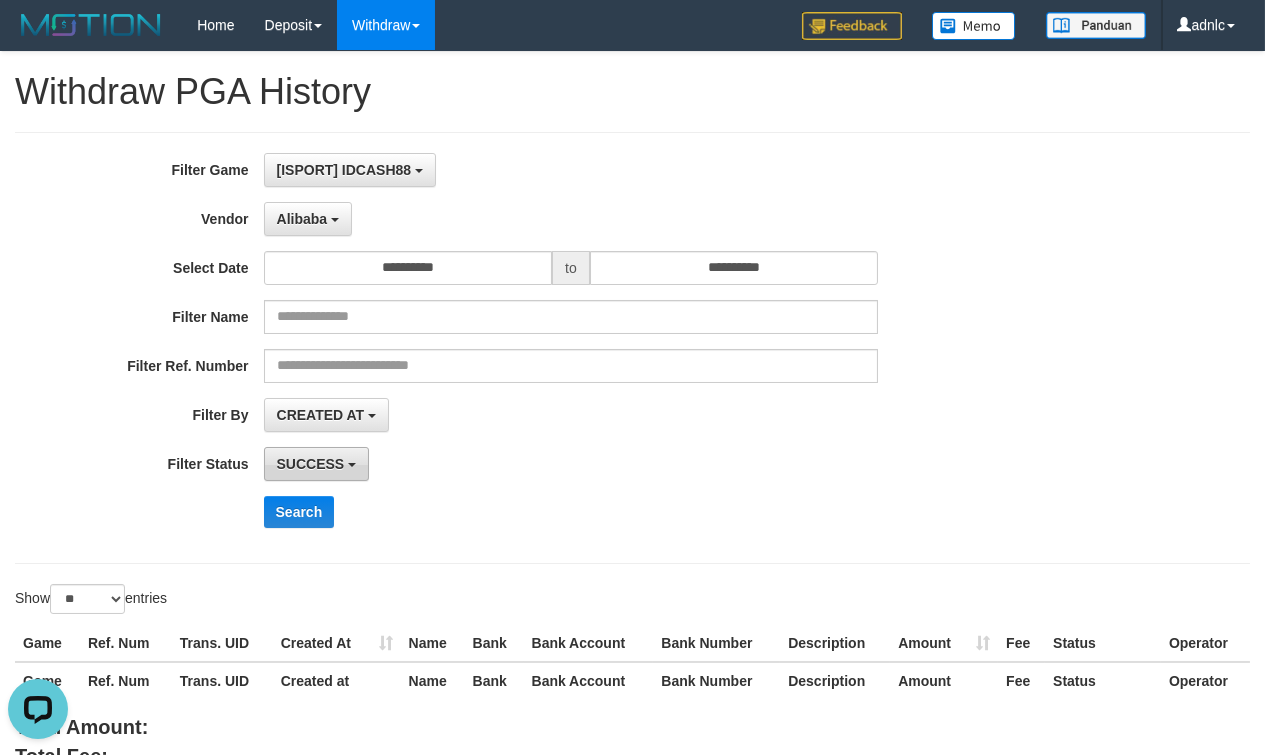 click on "SUCCESS" at bounding box center [311, 464] 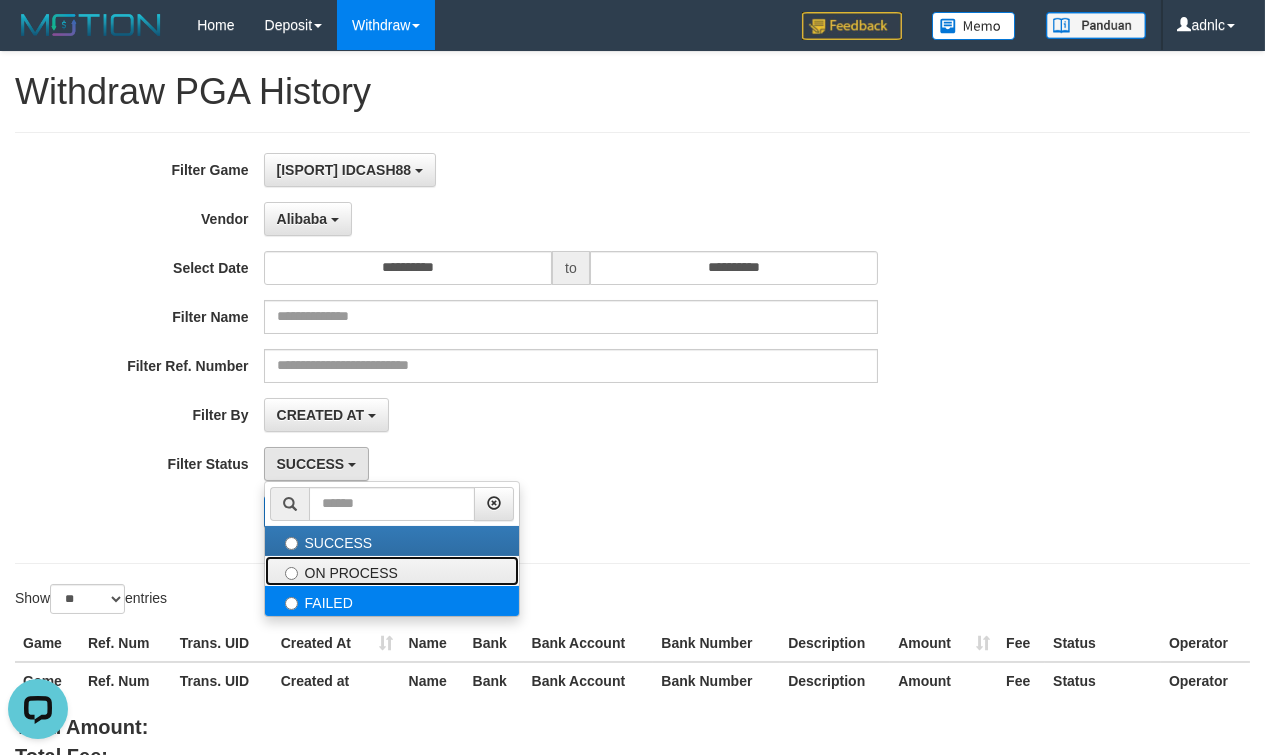 drag, startPoint x: 343, startPoint y: 566, endPoint x: 348, endPoint y: 592, distance: 26.476404 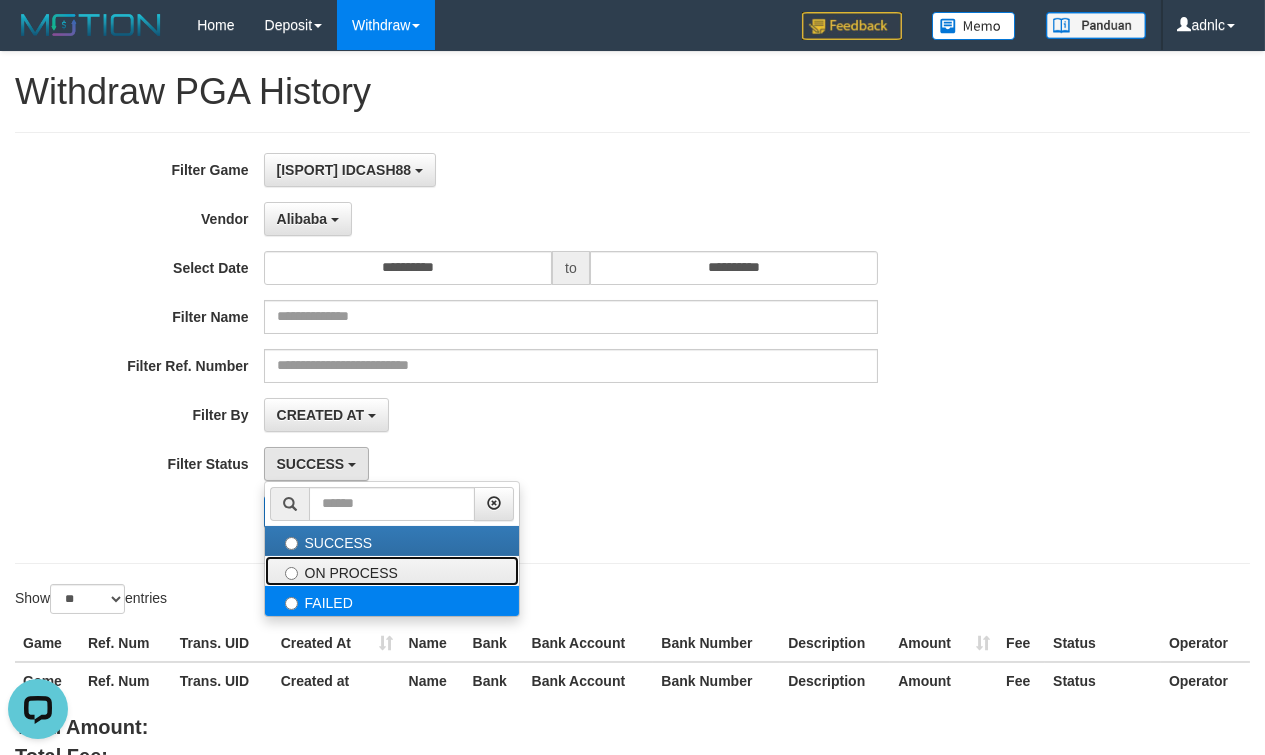 click on "SUCCESS
ON PROCESS
FAILED" at bounding box center (392, 549) 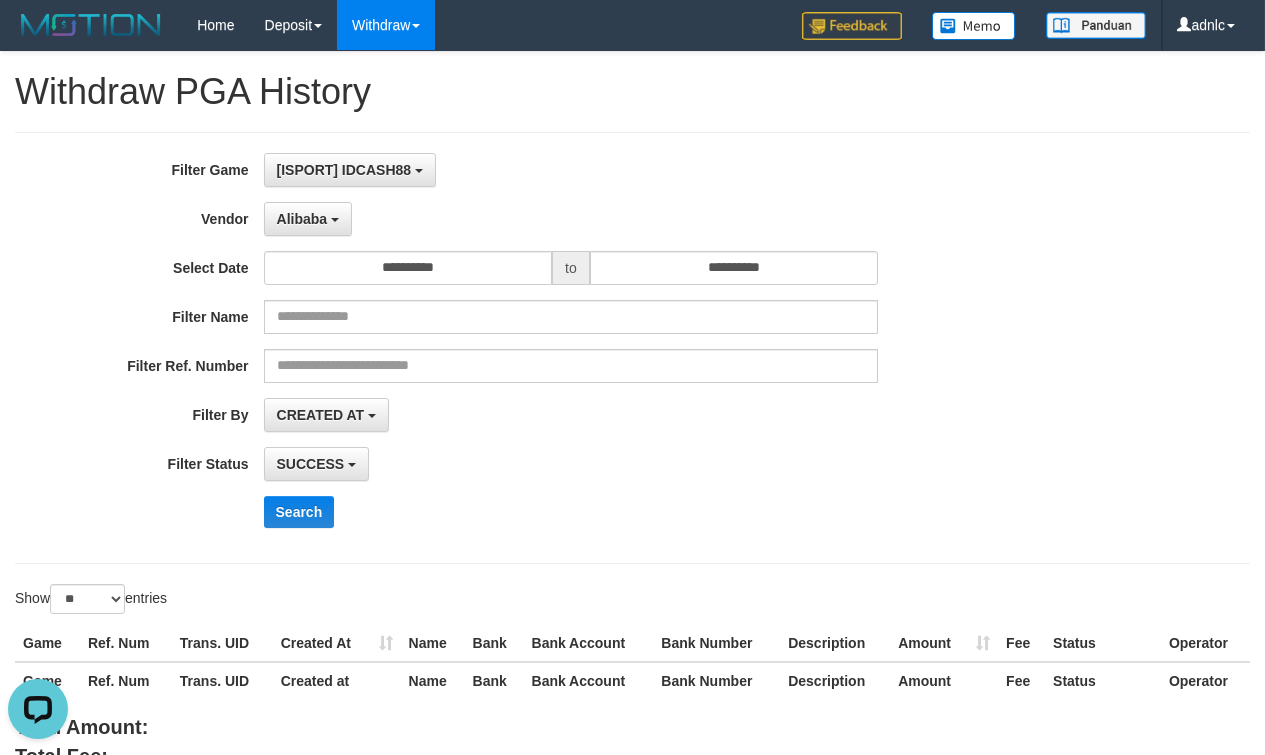 click on "Show  ** ** ** ***  entries" at bounding box center (316, 601) 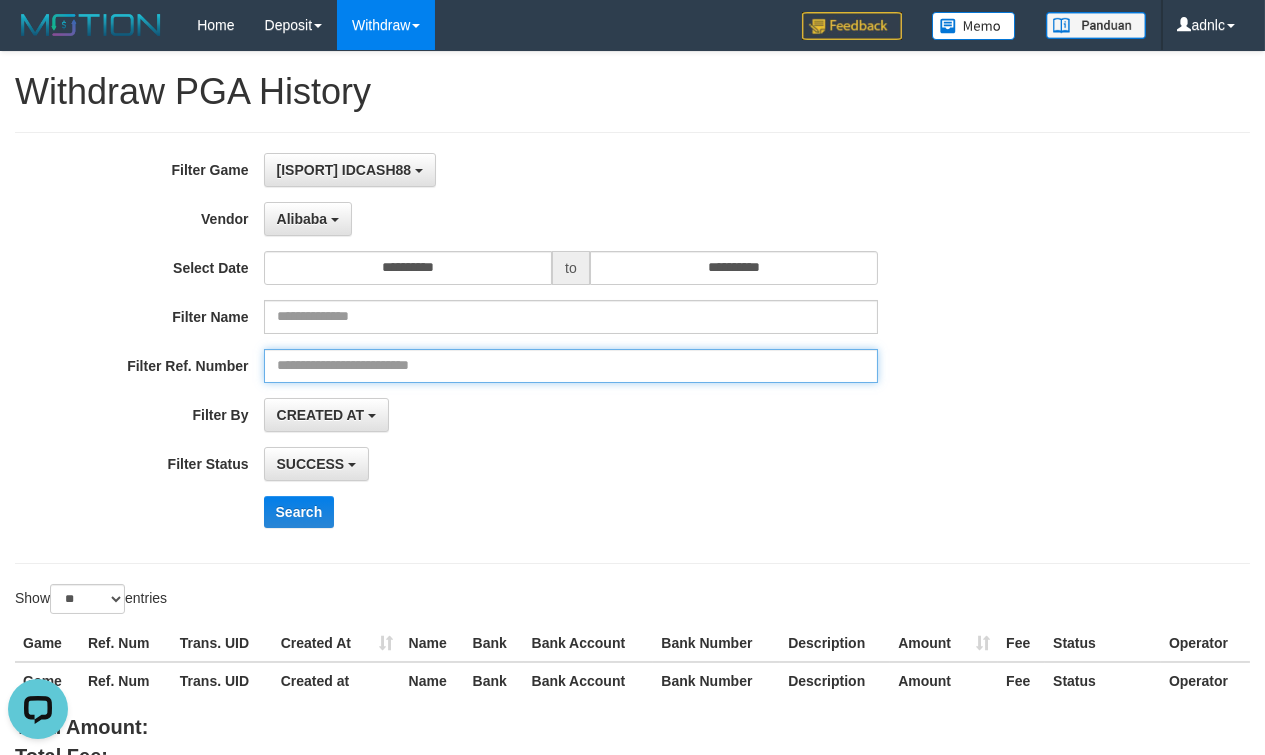 click at bounding box center (571, 366) 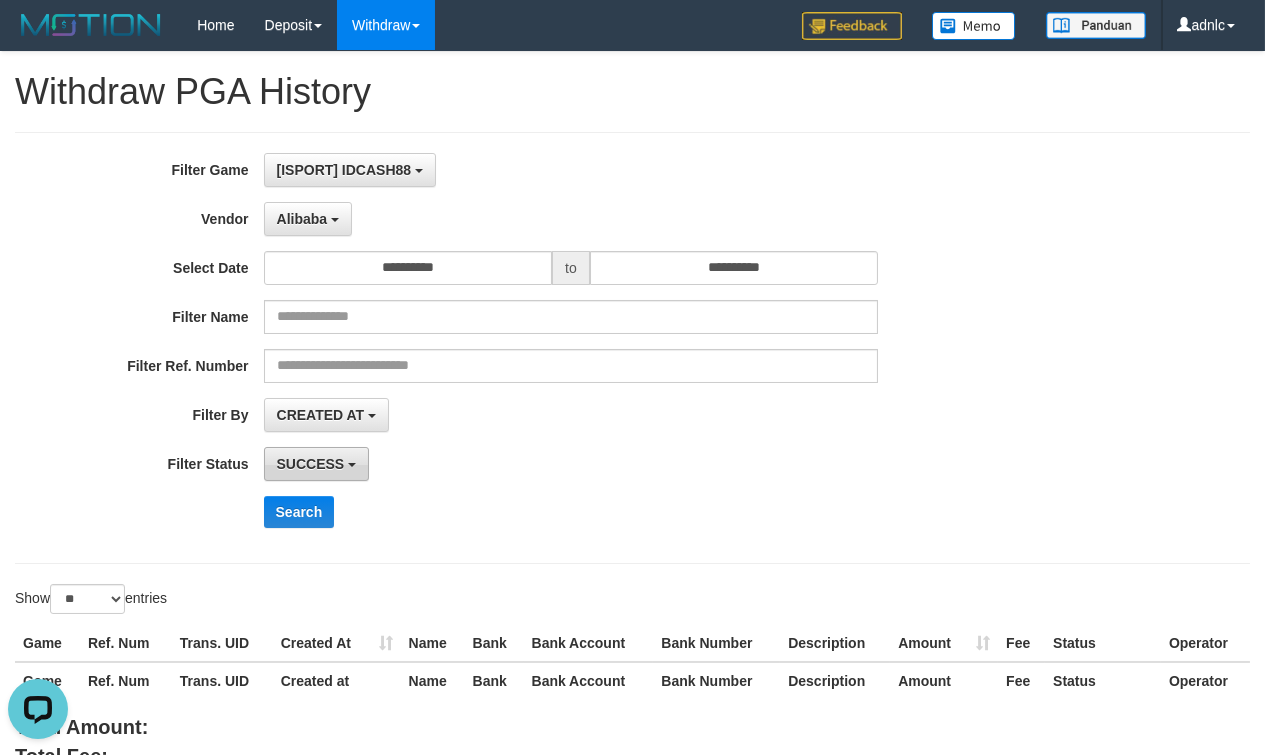 click on "SUCCESS" at bounding box center [311, 464] 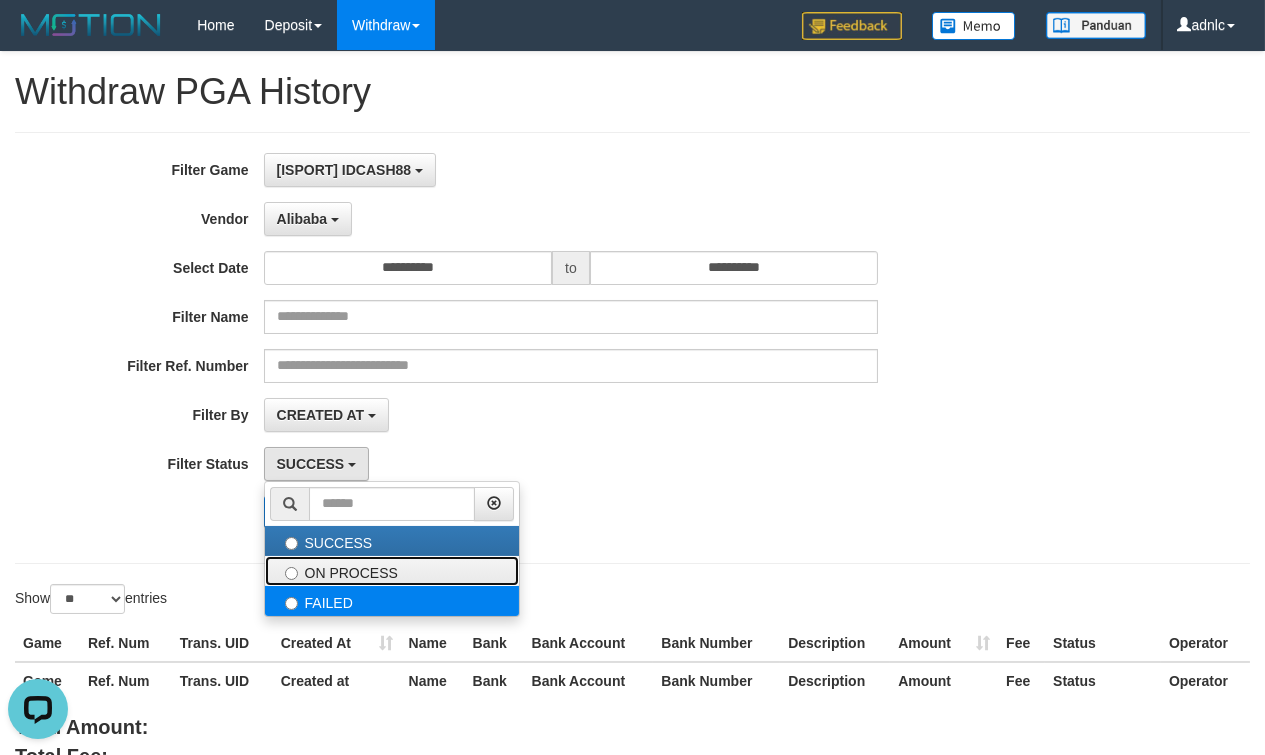 drag, startPoint x: 320, startPoint y: 581, endPoint x: 322, endPoint y: 592, distance: 11.18034 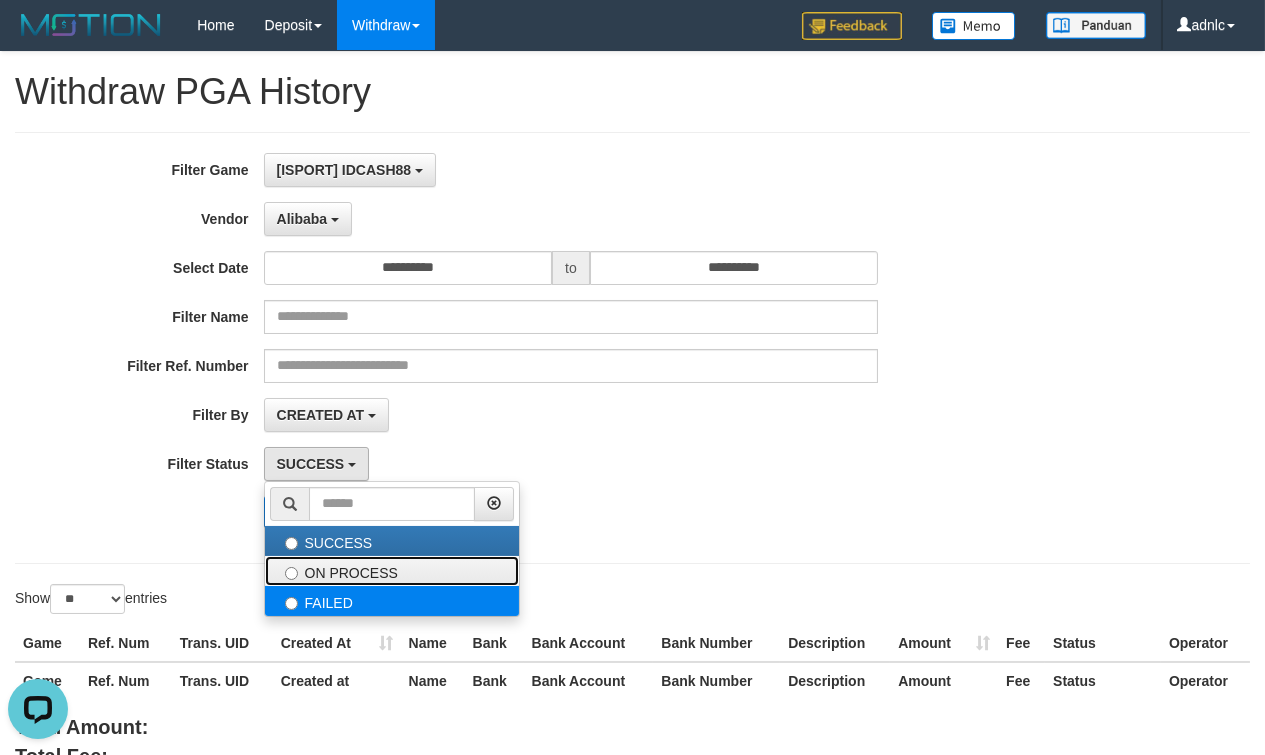 click on "SUCCESS
ON PROCESS
FAILED" at bounding box center (392, 549) 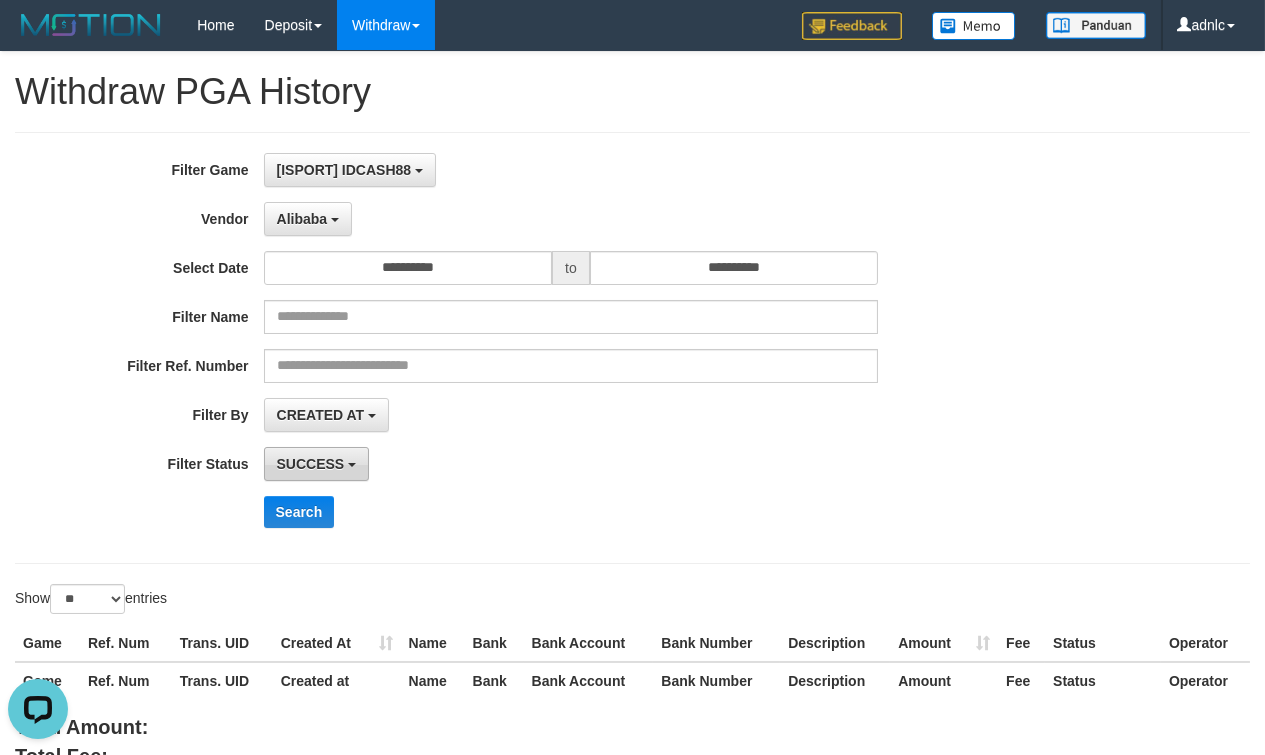 click on "SUCCESS" at bounding box center (317, 464) 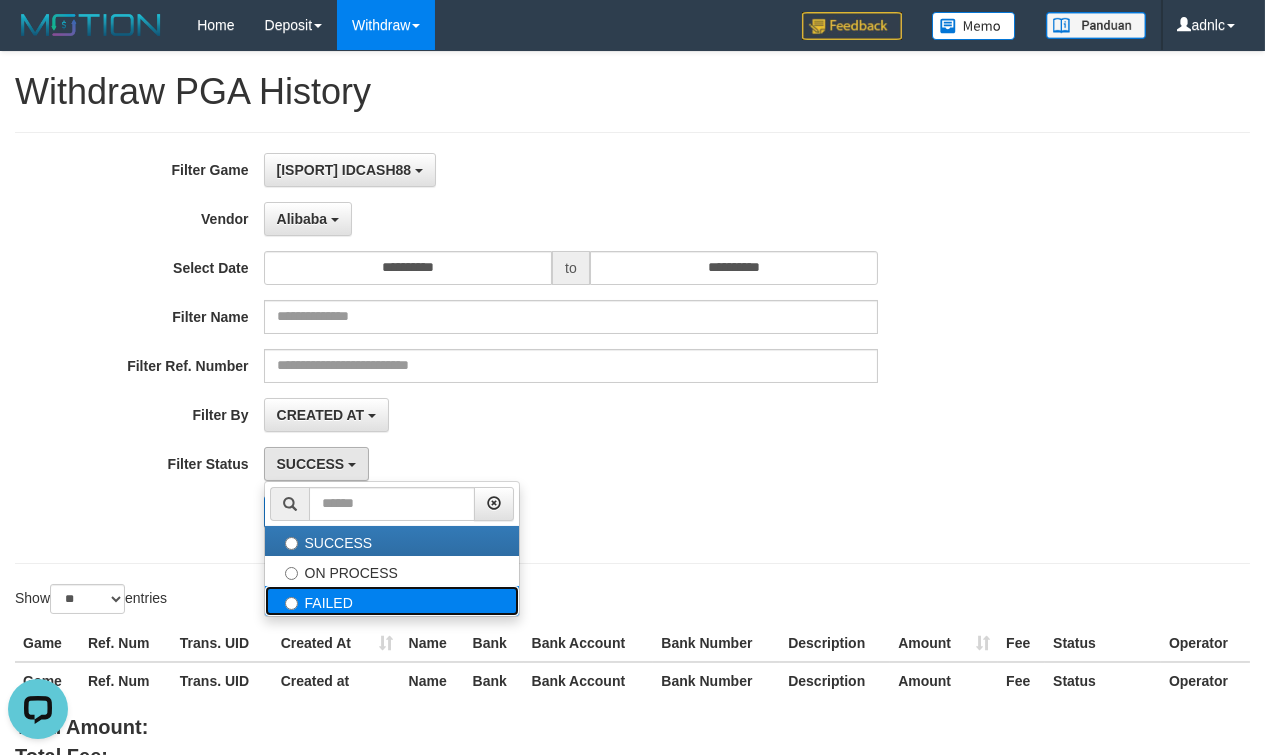 click on "FAILED" at bounding box center (392, 601) 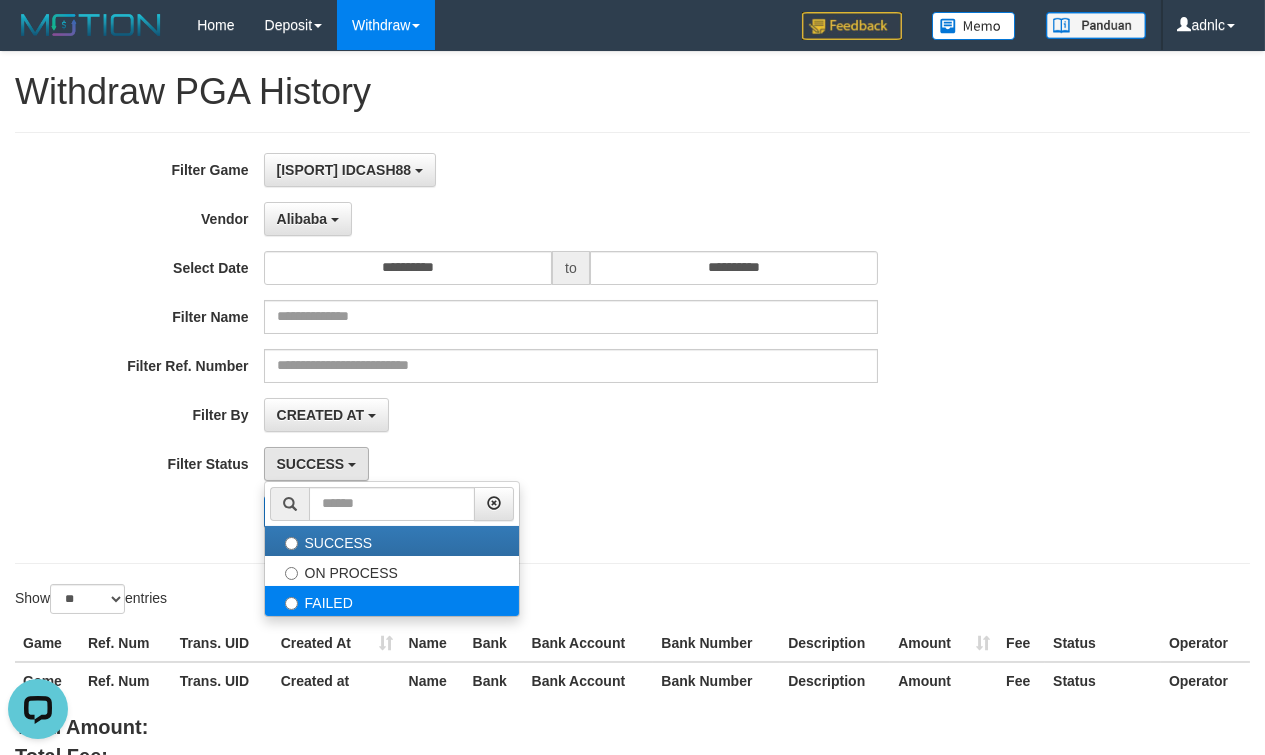 select on "*" 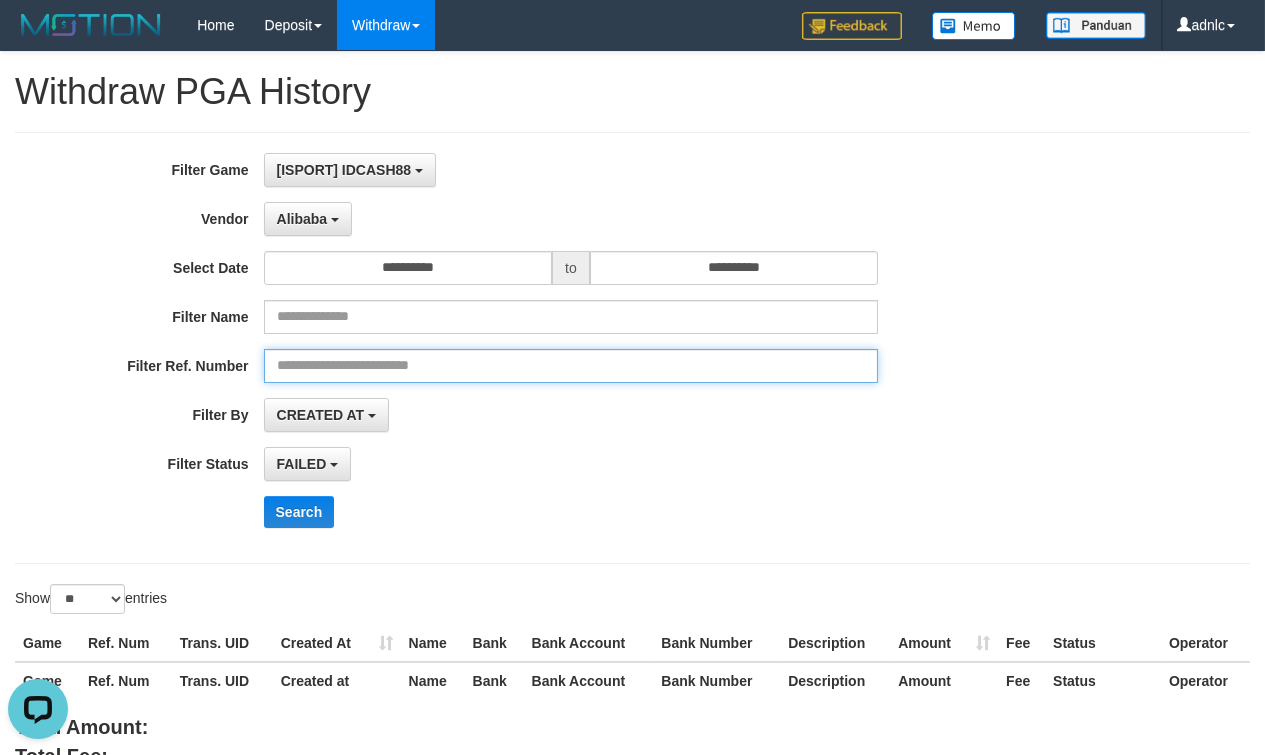 click at bounding box center [571, 366] 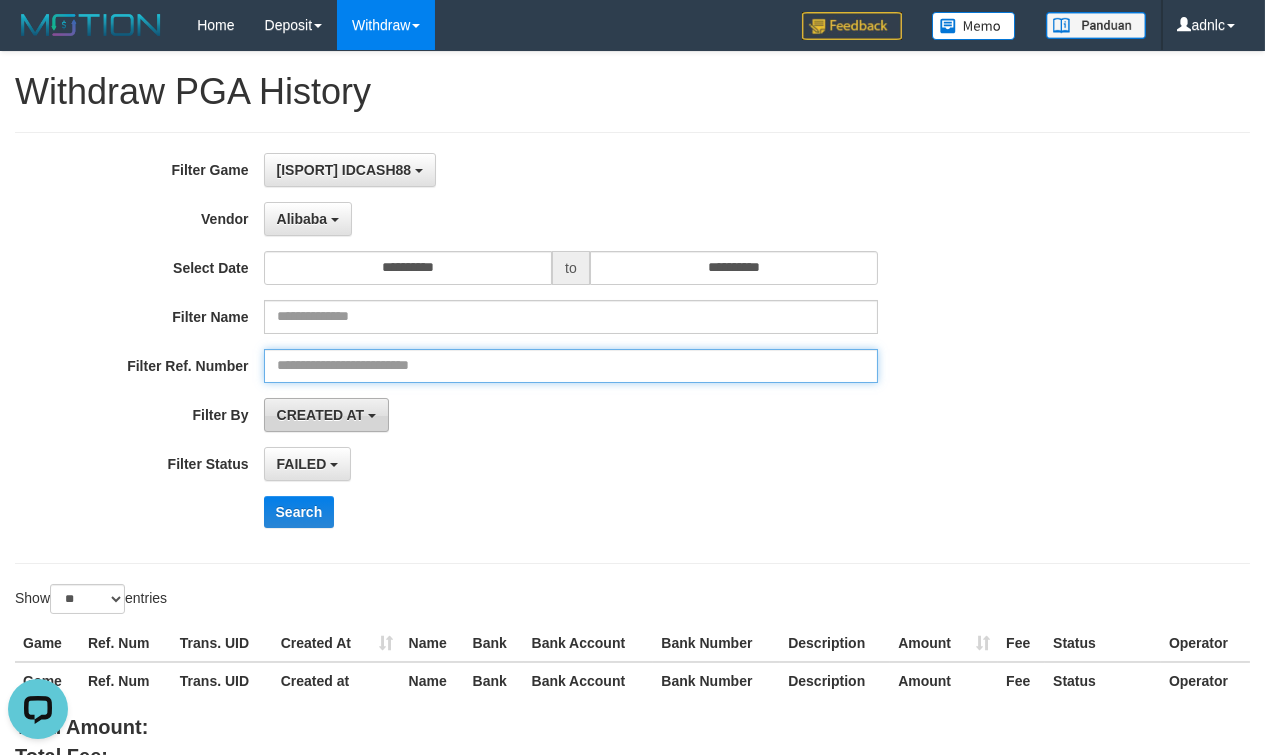 paste on "**********" 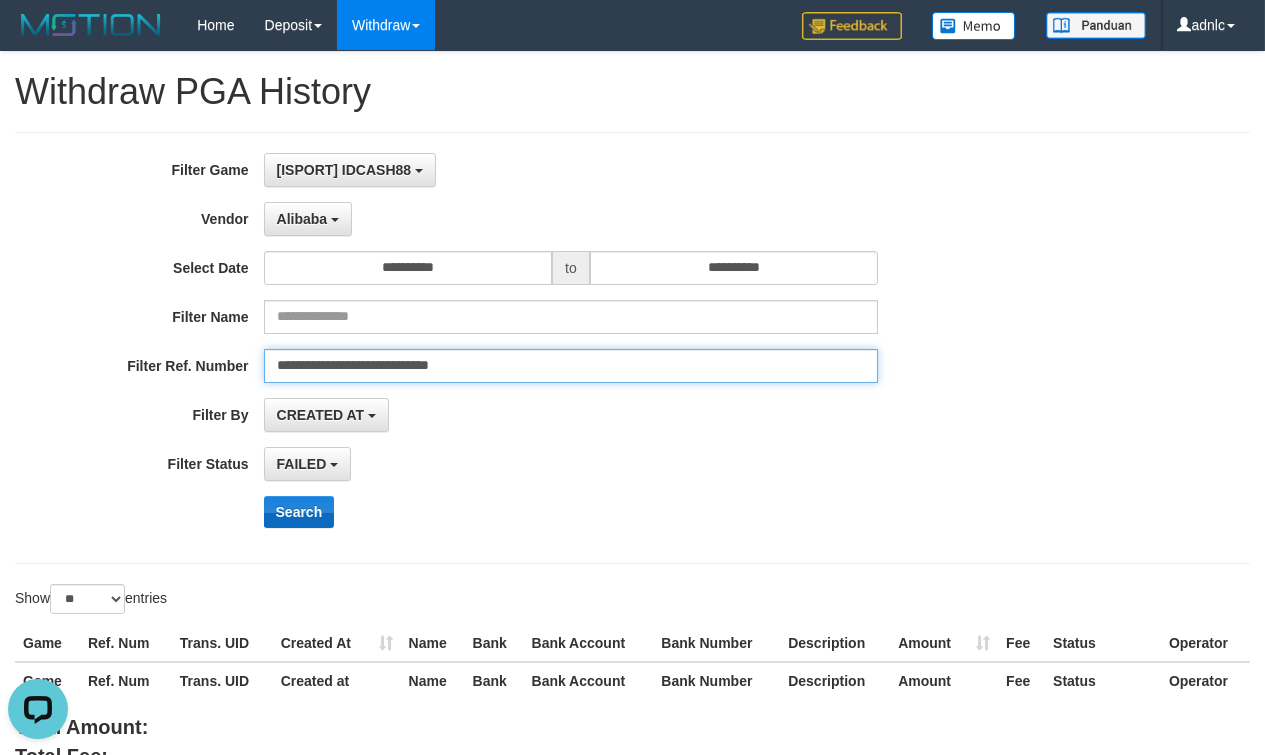 type on "**********" 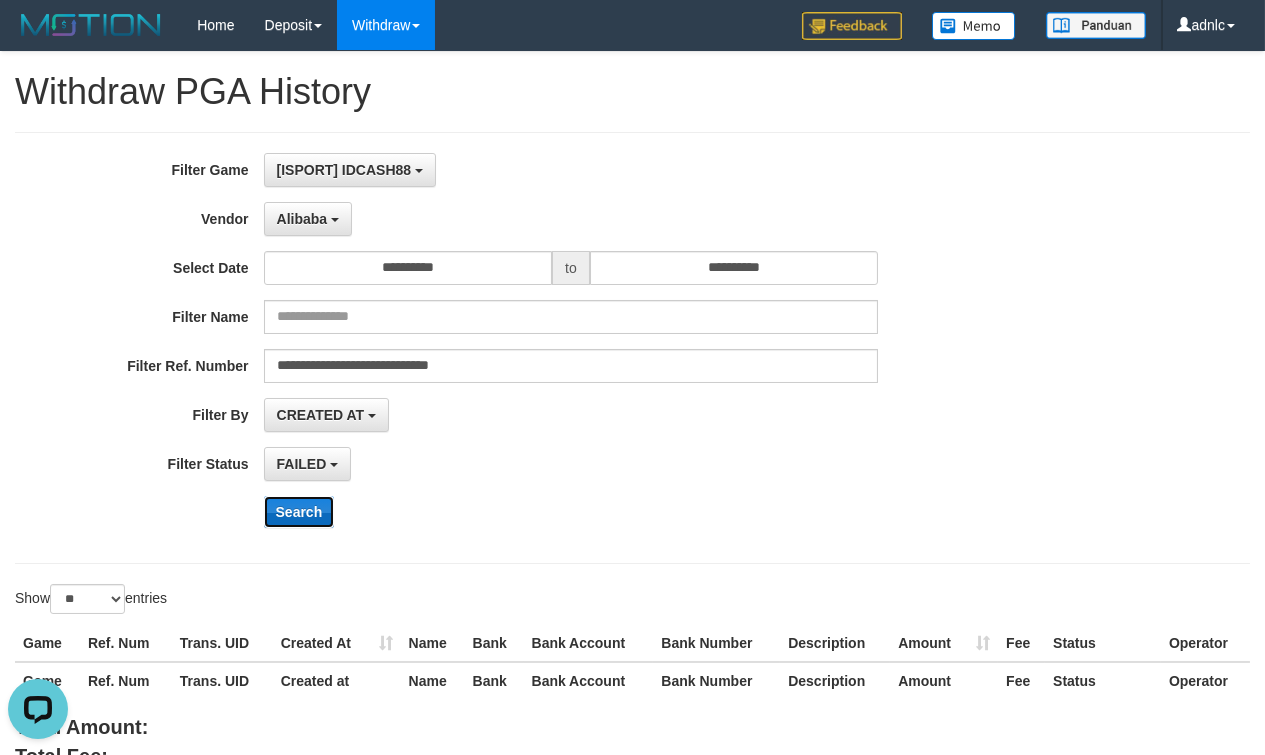 click on "Search" at bounding box center (299, 512) 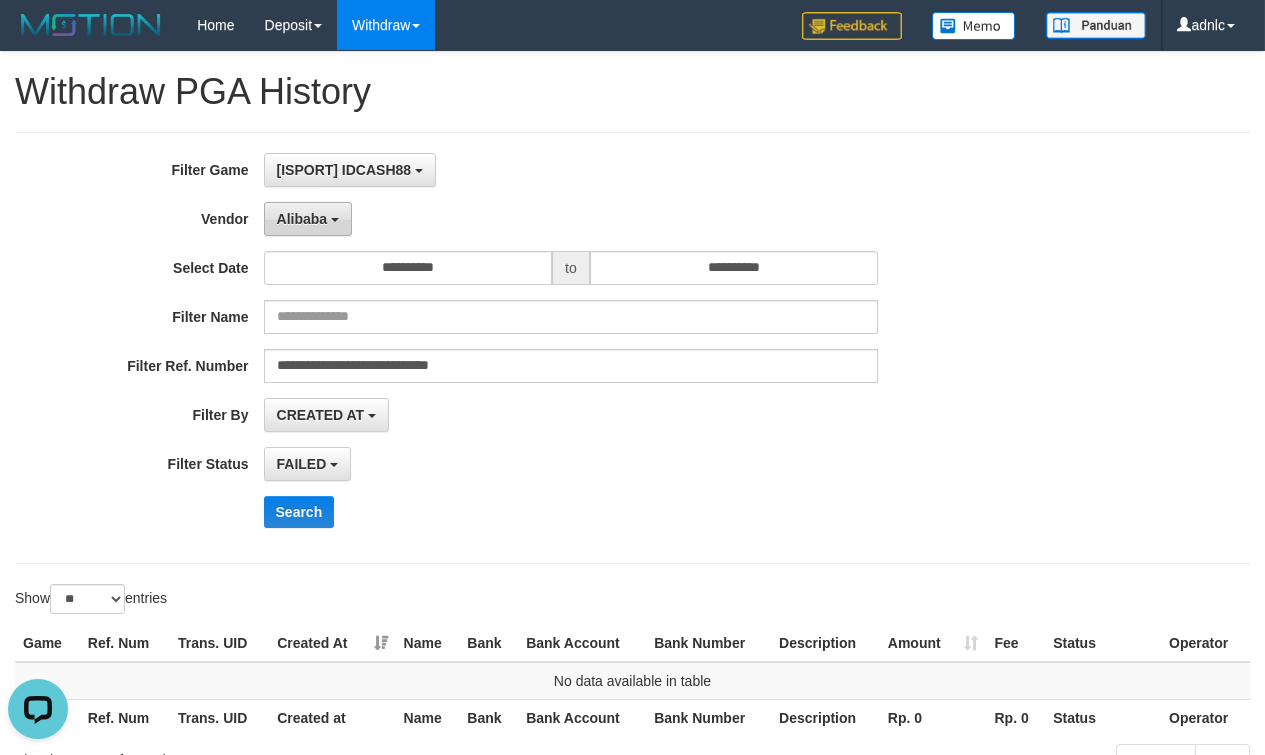 click on "Alibaba" at bounding box center (302, 219) 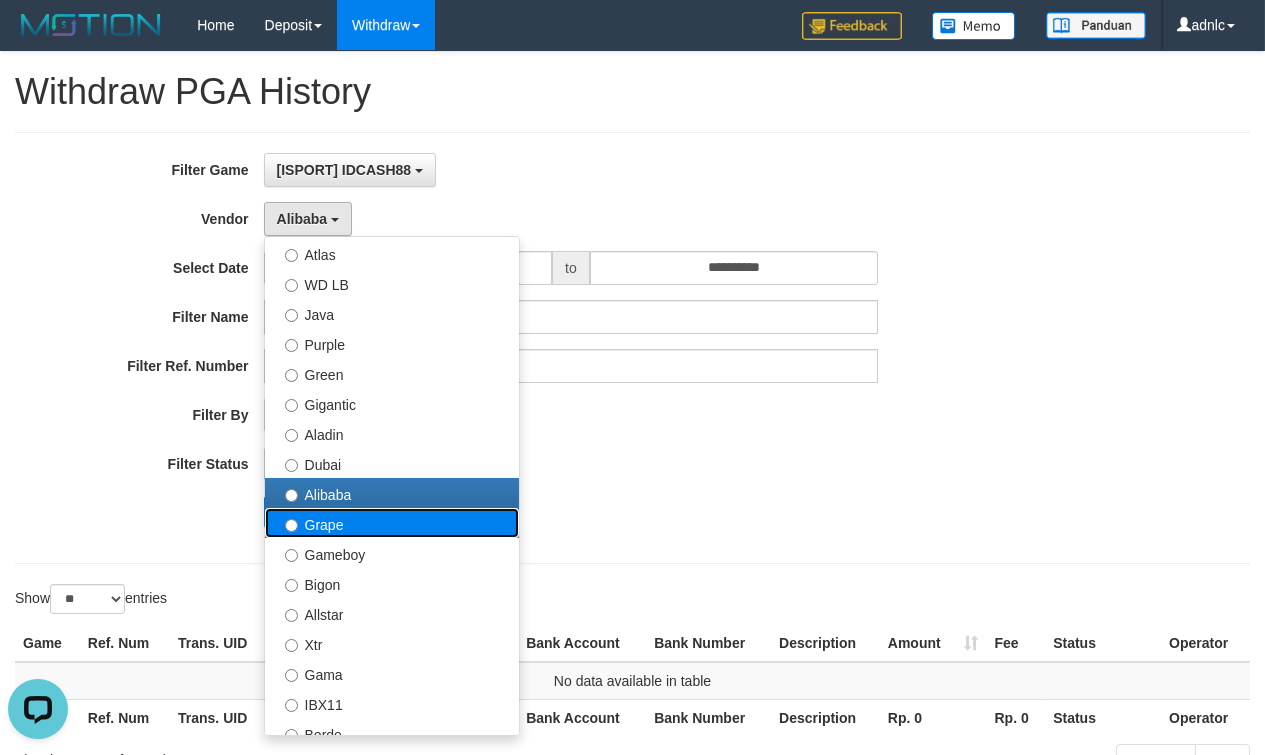 click on "Grape" at bounding box center (392, 523) 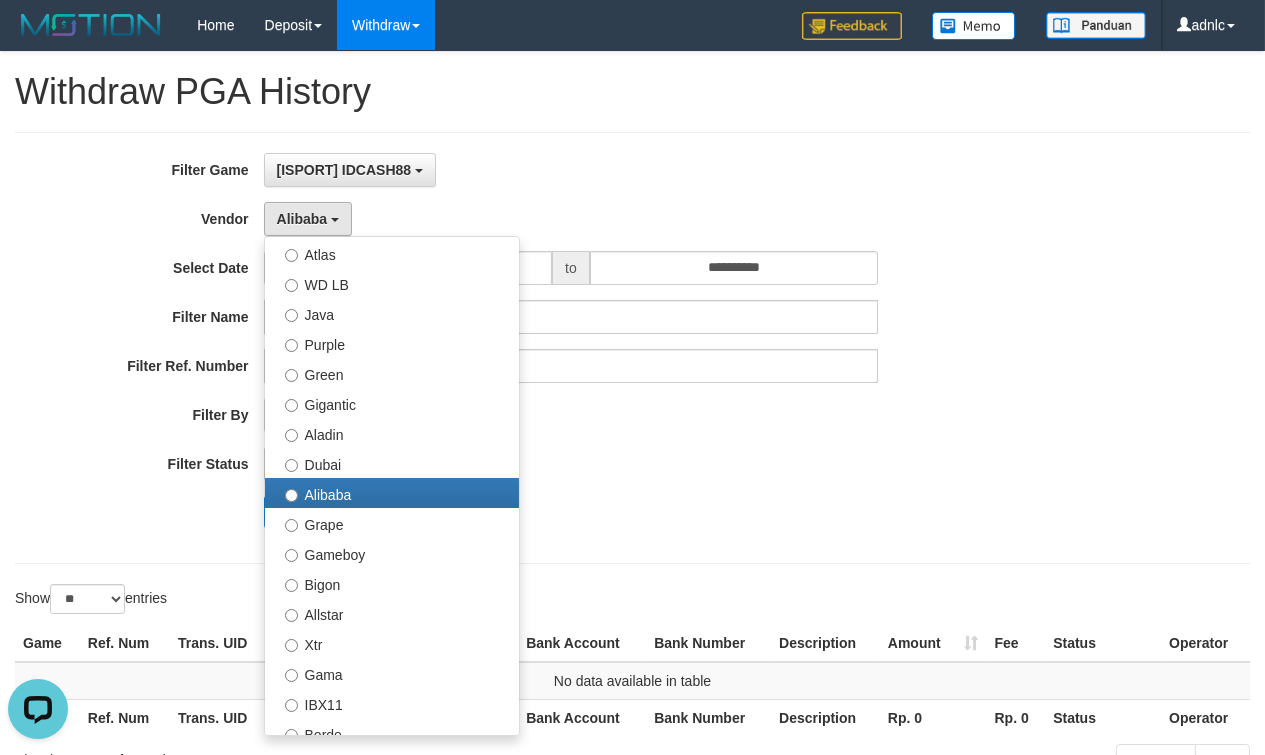 select on "**********" 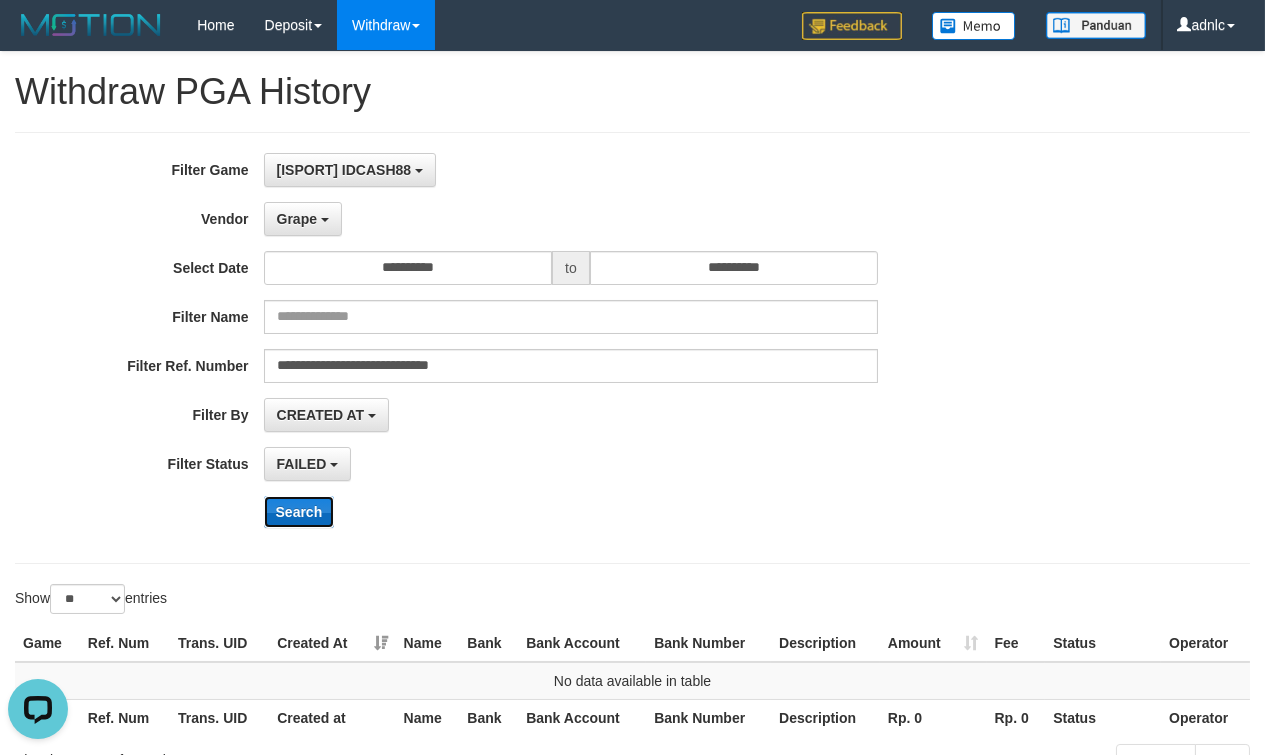 click on "Search" at bounding box center (299, 512) 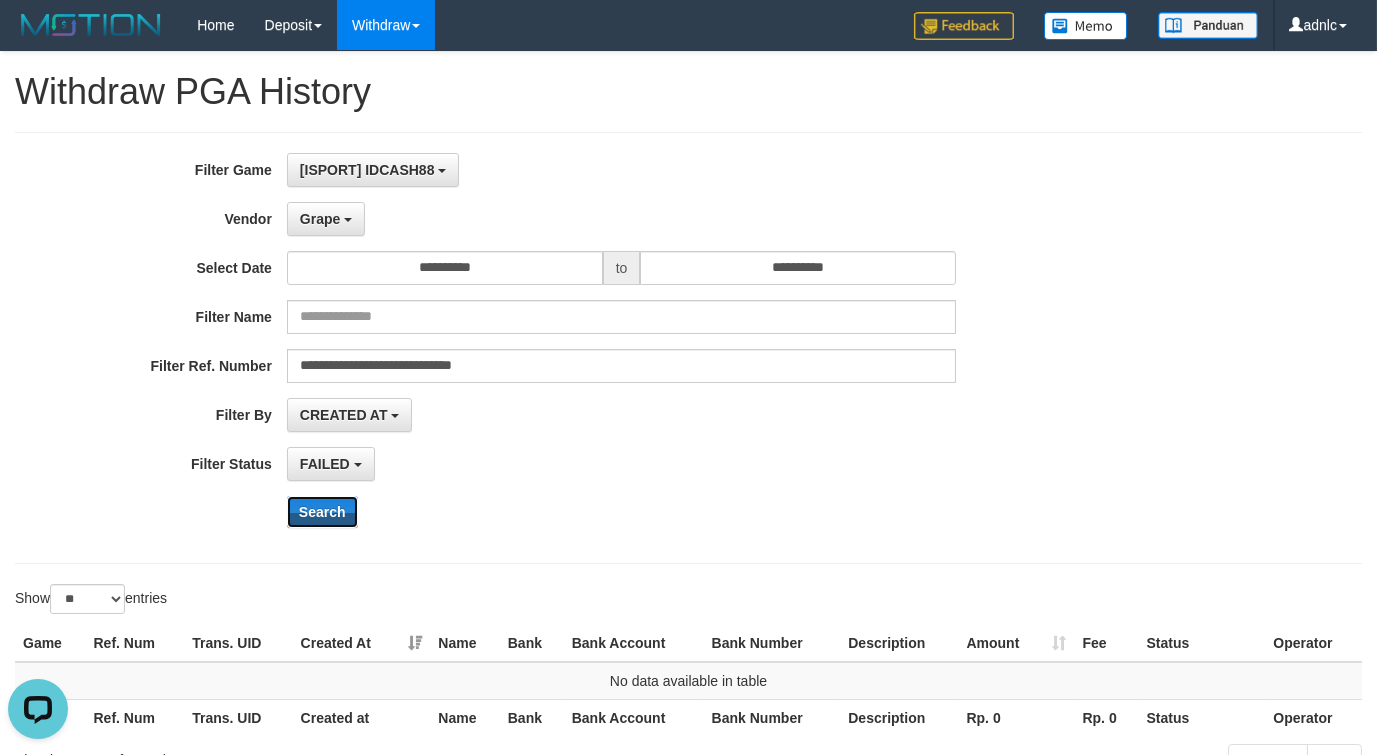 type 